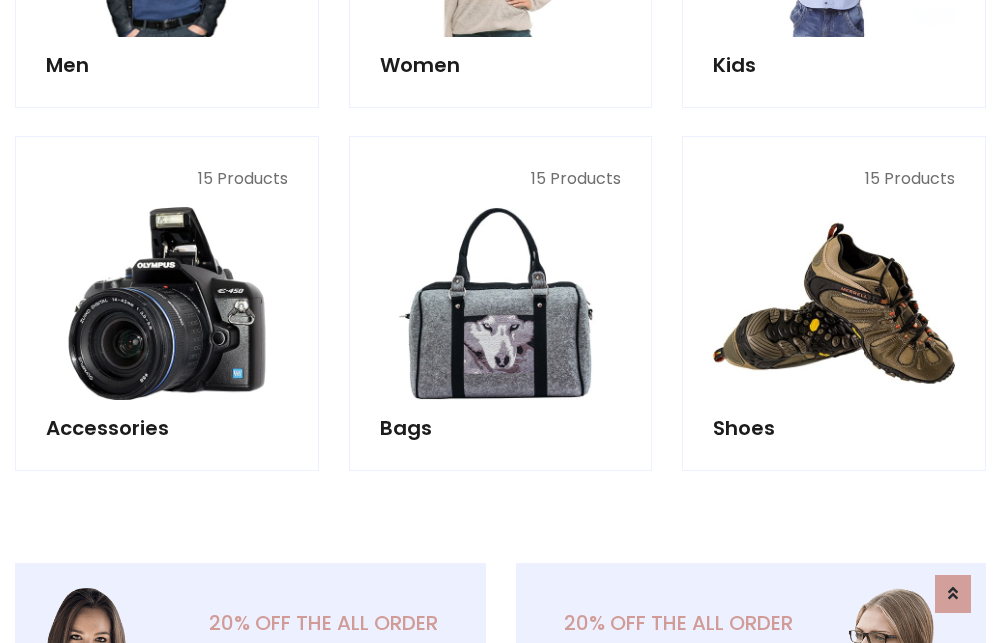 scroll, scrollTop: 853, scrollLeft: 0, axis: vertical 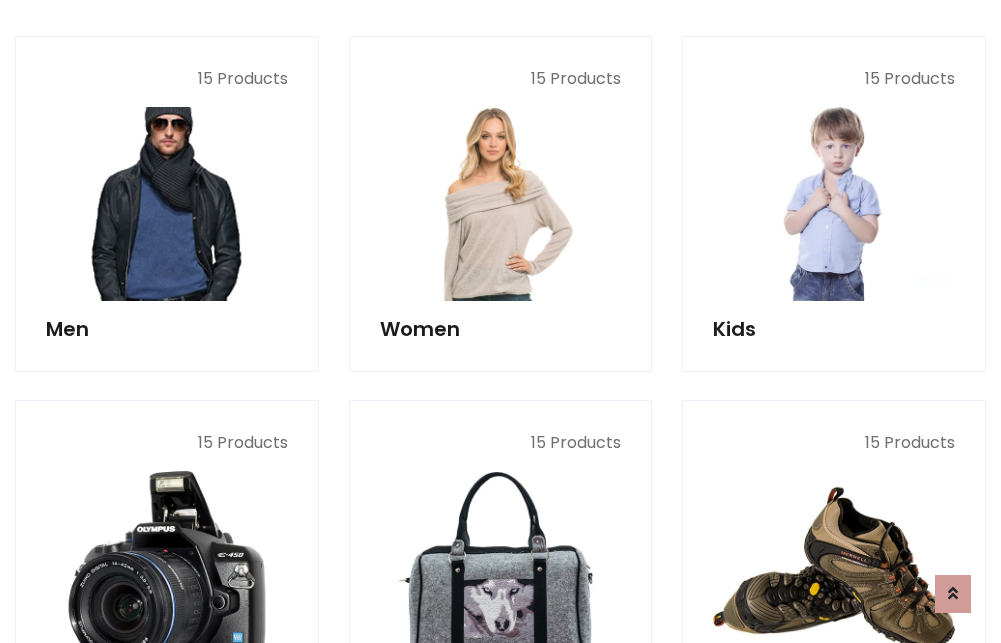 click at bounding box center [167, 204] 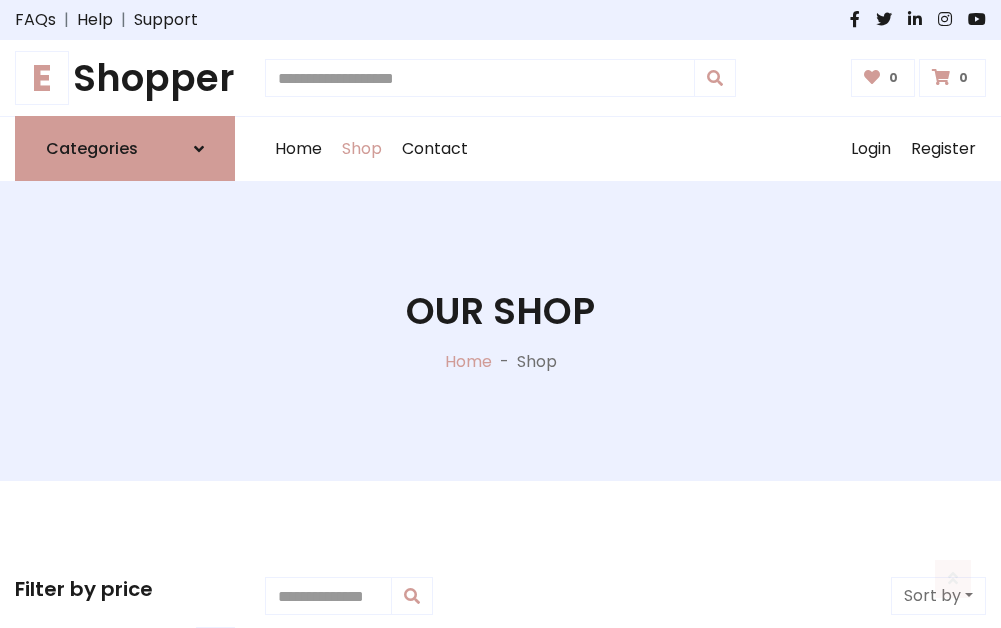 scroll, scrollTop: 807, scrollLeft: 0, axis: vertical 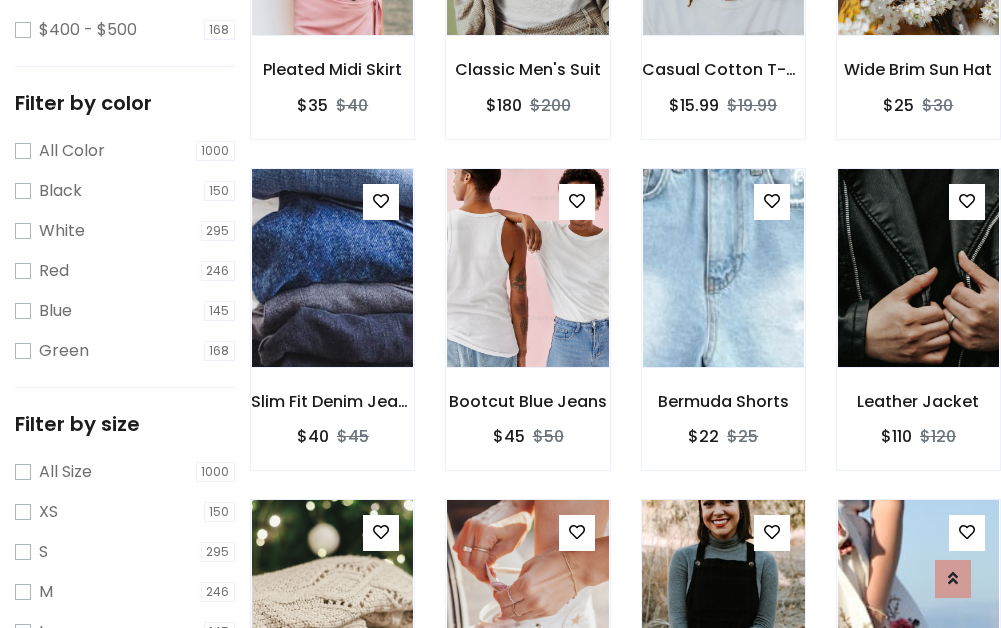 click at bounding box center [723, 599] 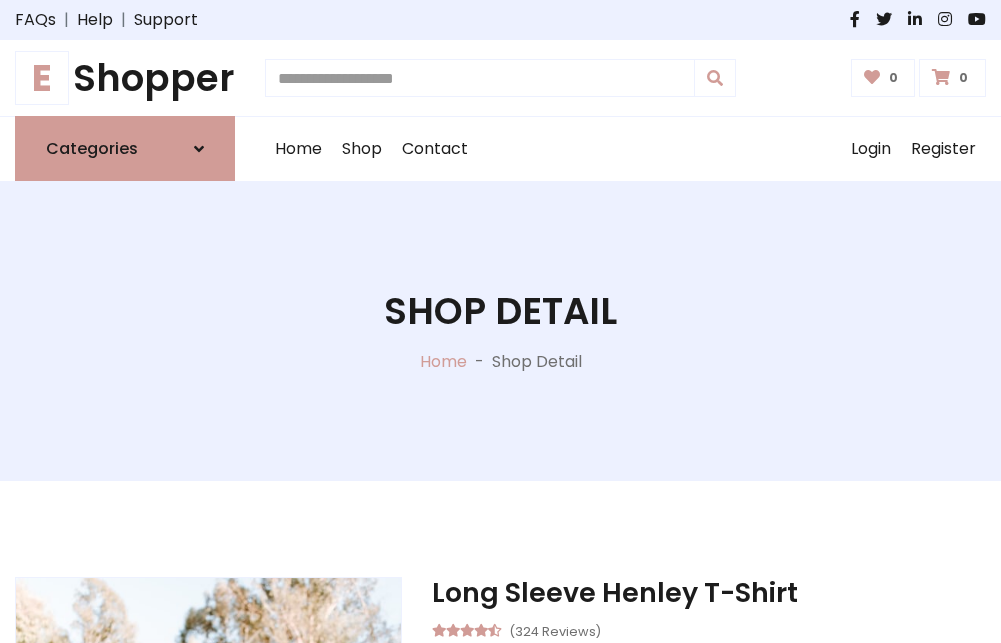 scroll, scrollTop: 0, scrollLeft: 0, axis: both 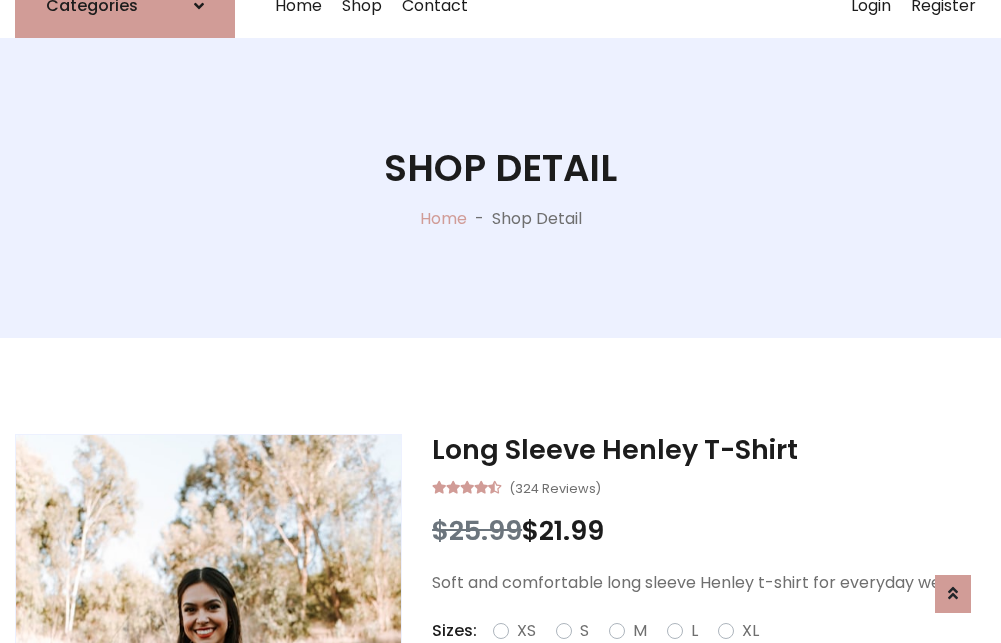 click on "Red" at bounding box center (722, 655) 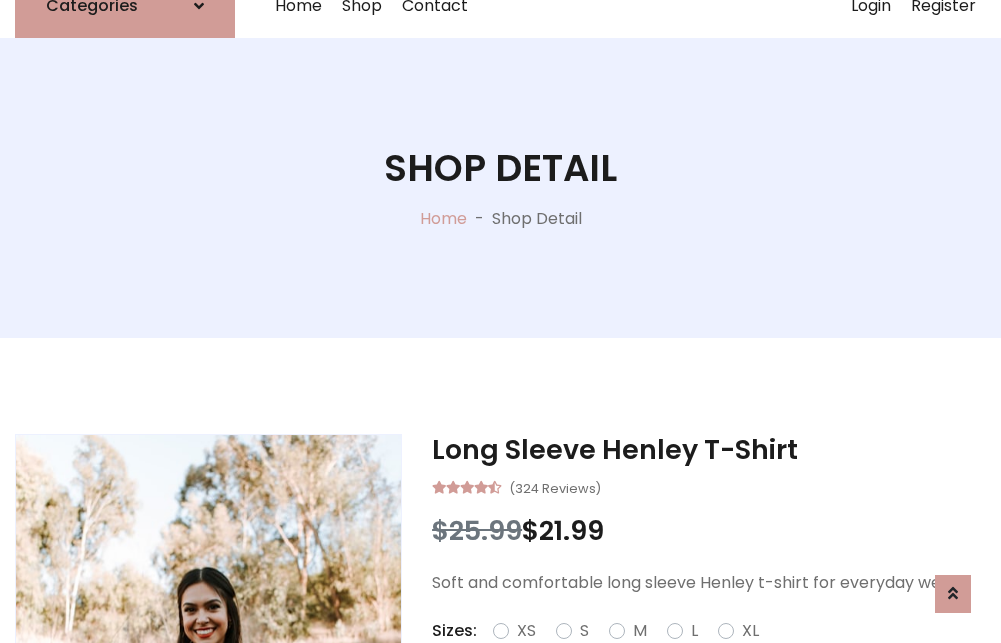 scroll, scrollTop: 167, scrollLeft: 0, axis: vertical 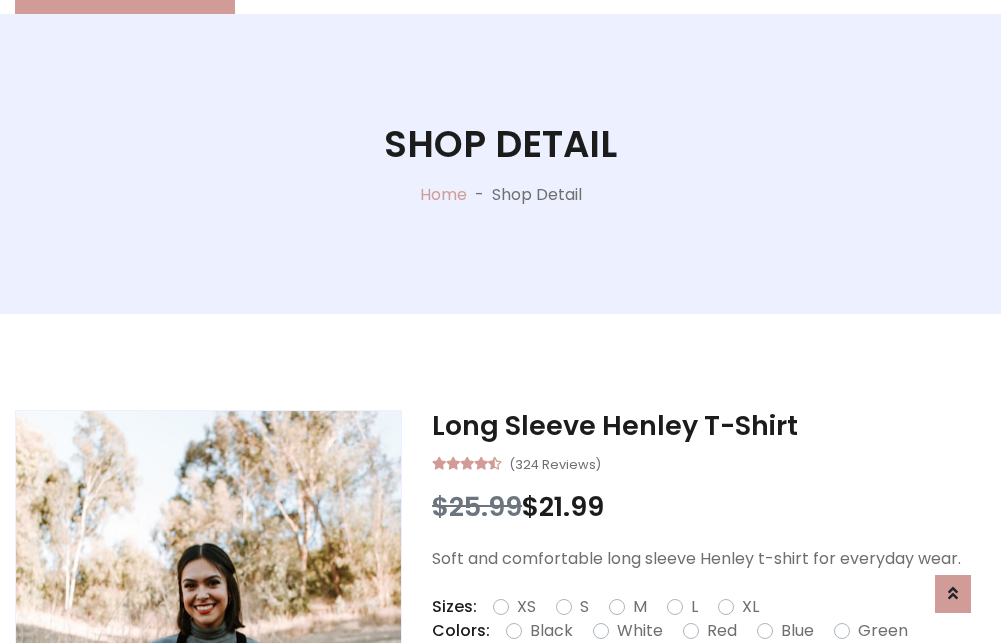 click on "Add To Cart" at bounding box center [653, 694] 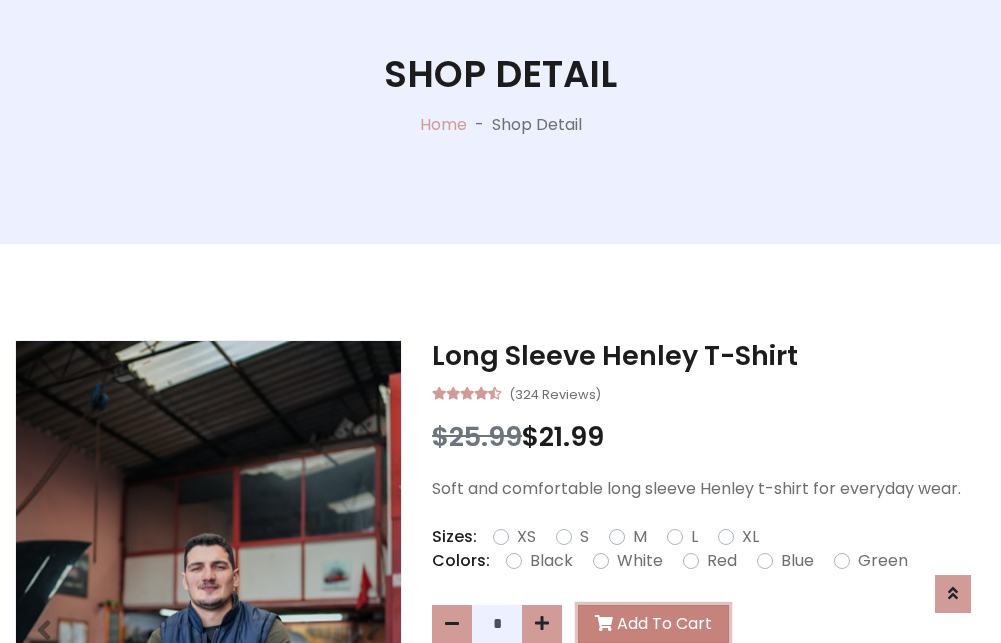 scroll, scrollTop: 0, scrollLeft: 0, axis: both 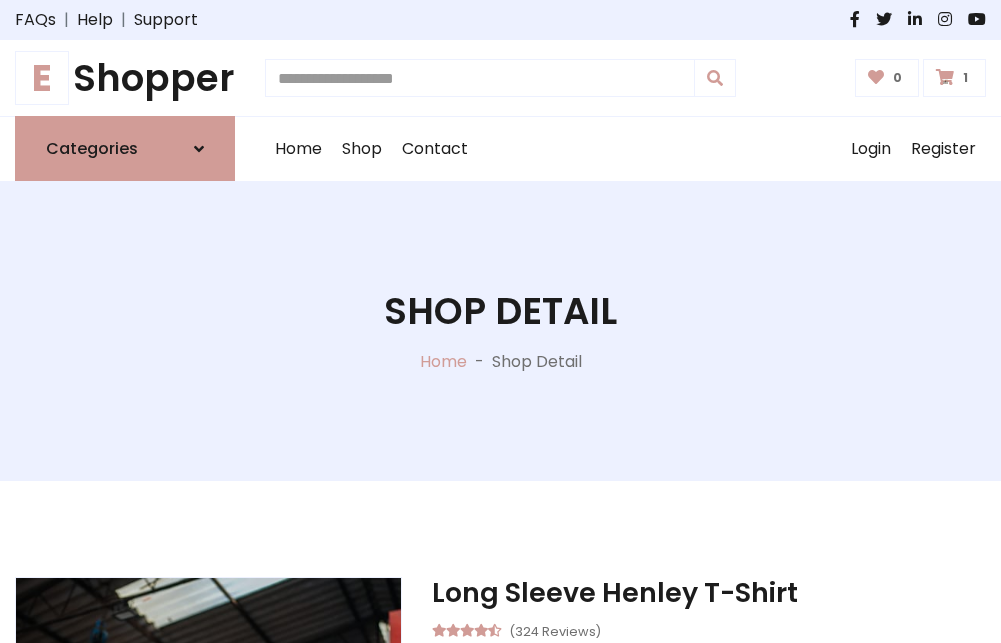 click at bounding box center [945, 77] 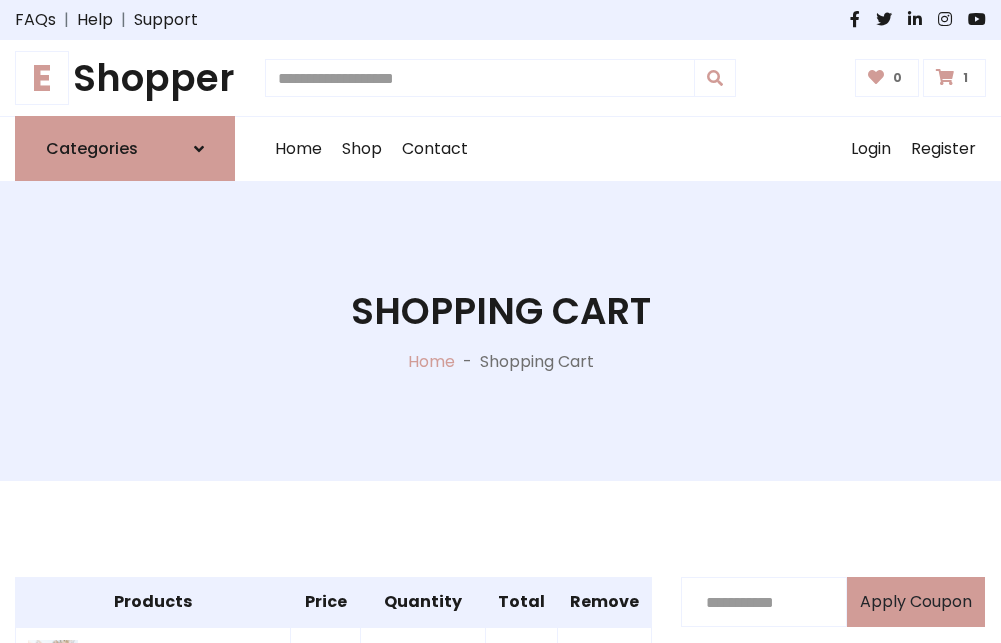 scroll, scrollTop: 474, scrollLeft: 0, axis: vertical 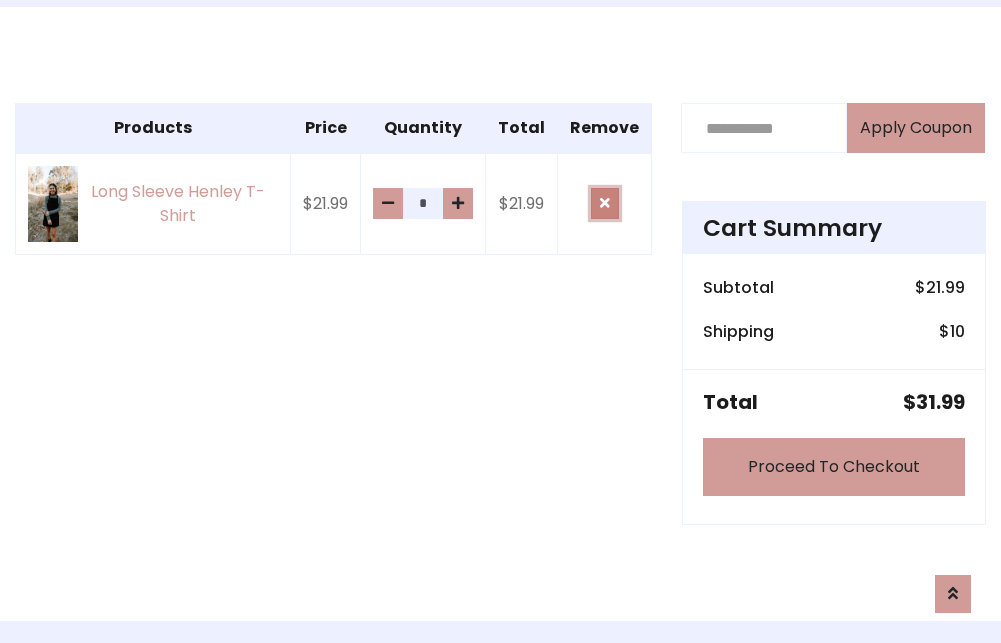 click at bounding box center (605, 203) 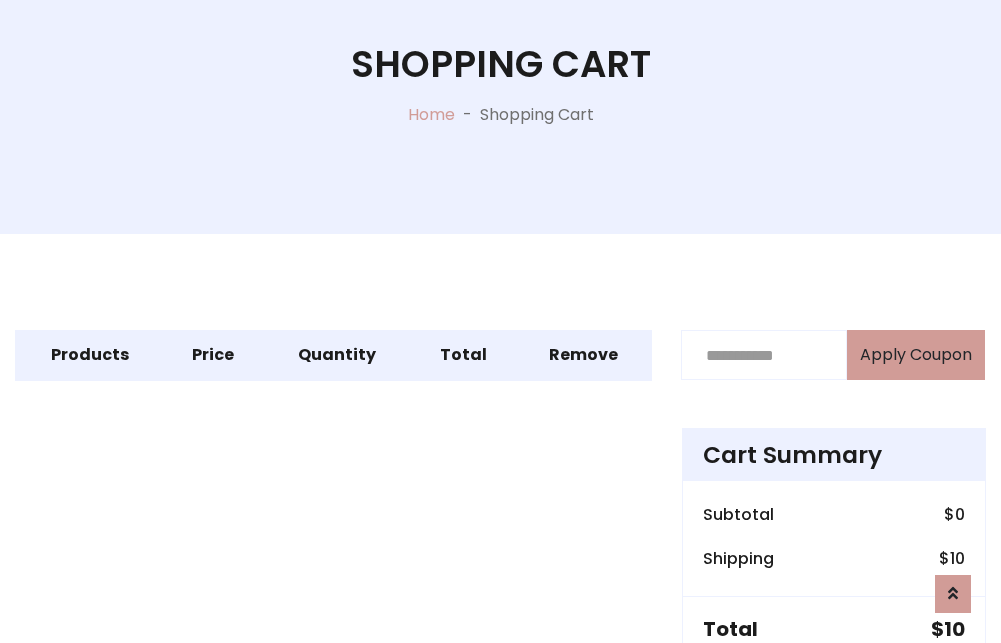 click on "Proceed To Checkout" at bounding box center [834, 694] 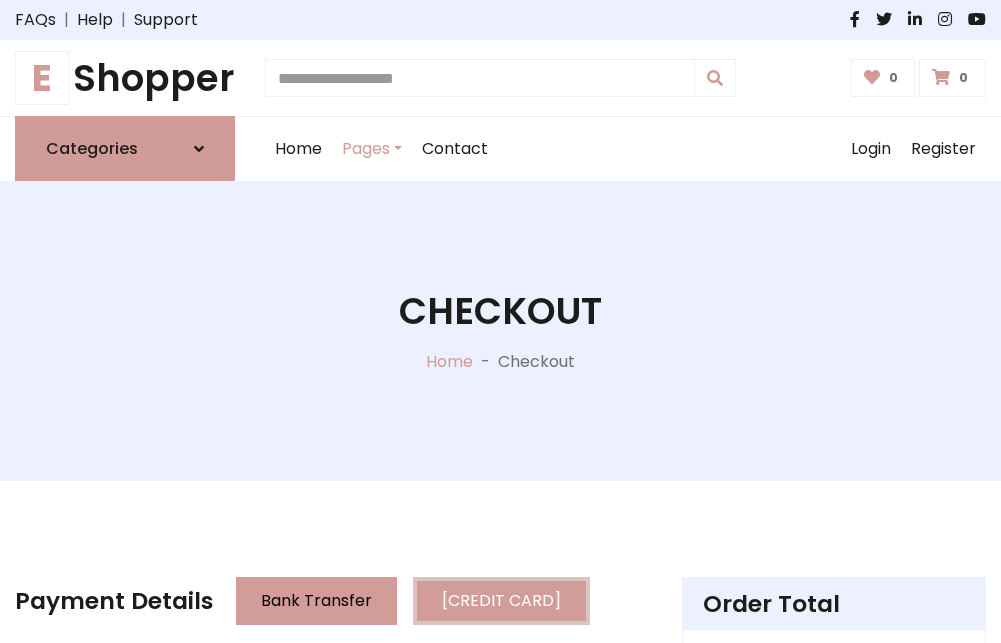 scroll, scrollTop: 137, scrollLeft: 0, axis: vertical 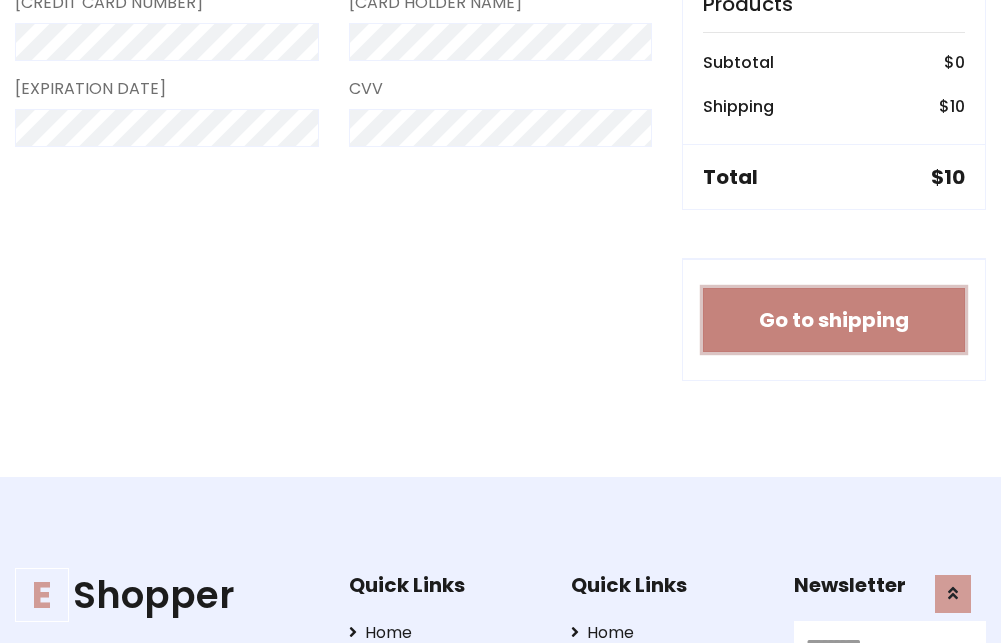click on "Go to shipping" at bounding box center (834, 320) 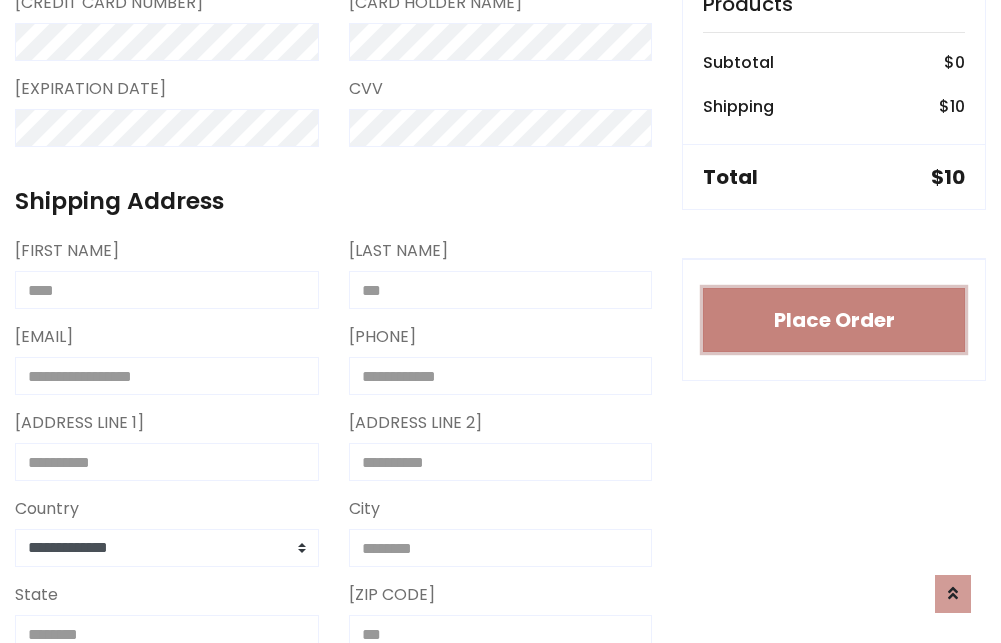 type 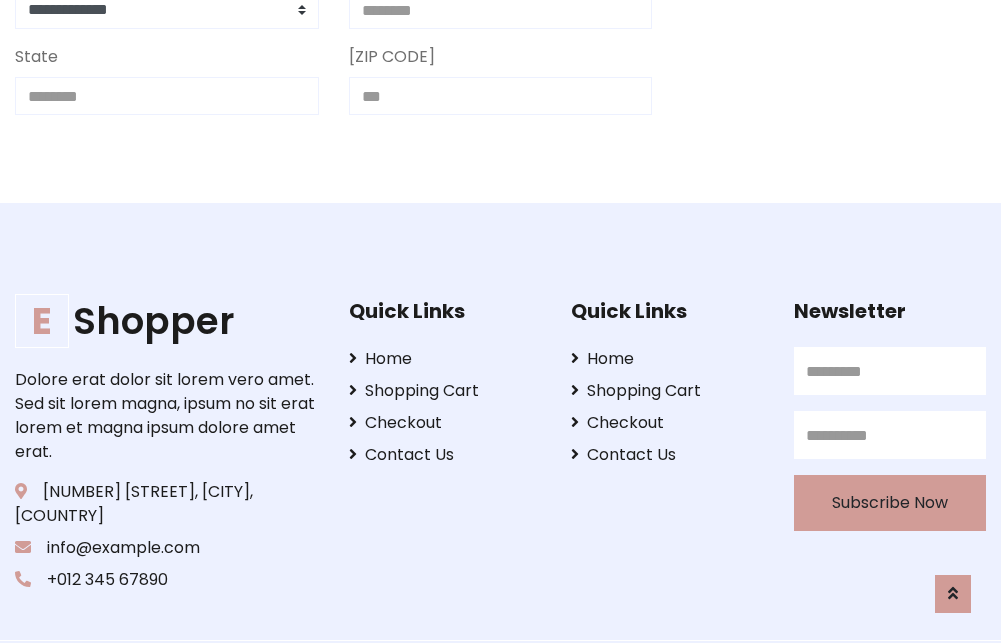 scroll, scrollTop: 713, scrollLeft: 0, axis: vertical 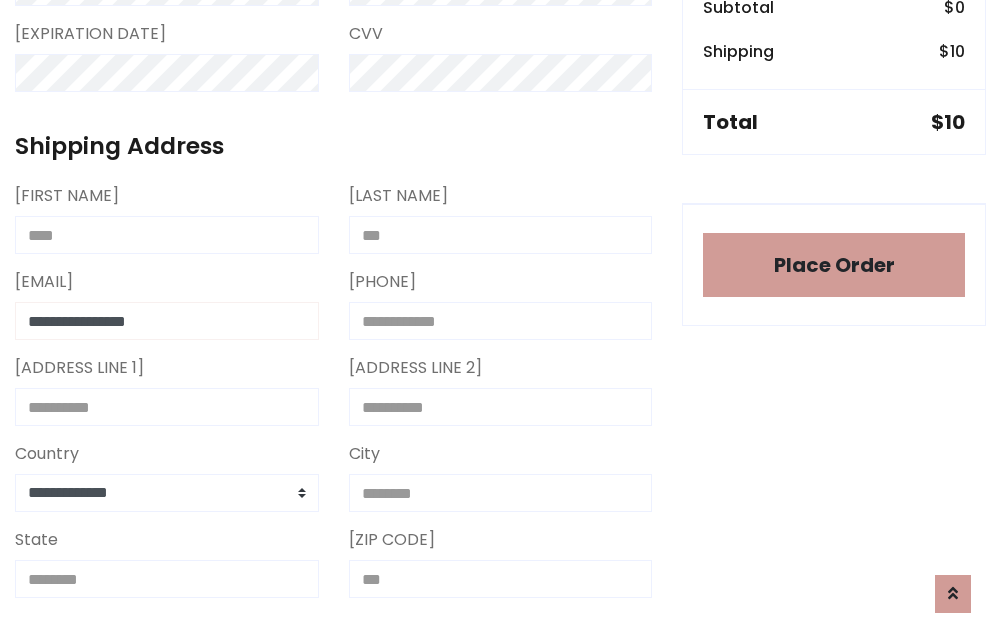 type on "**********" 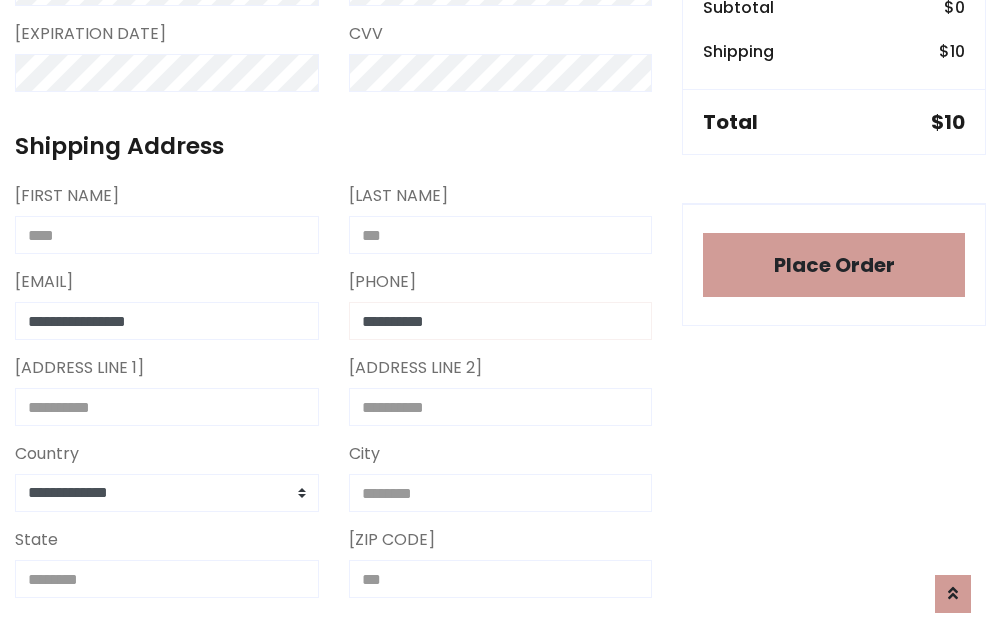 type on "**********" 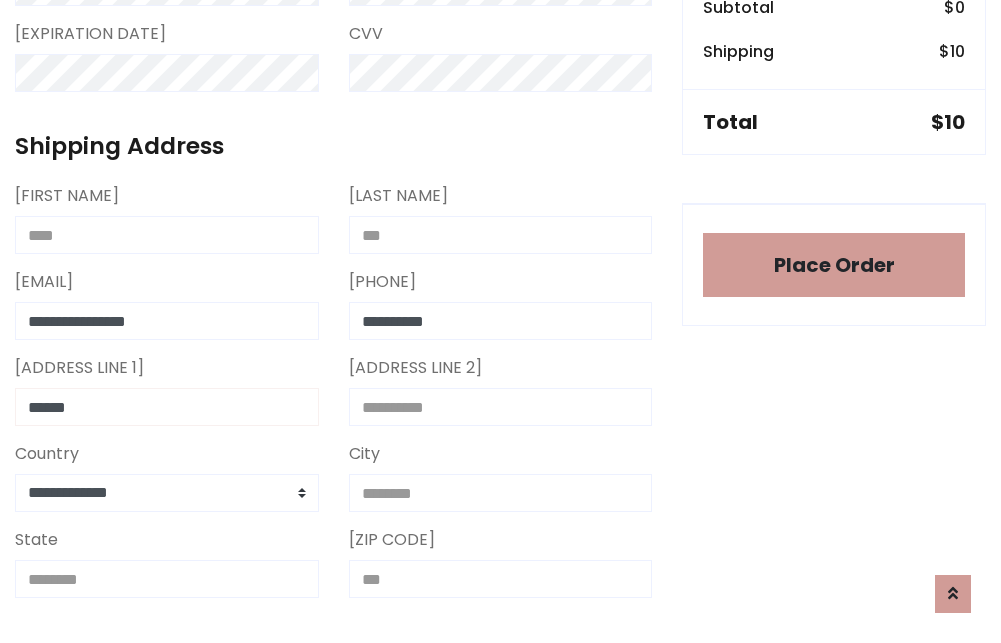 type on "******" 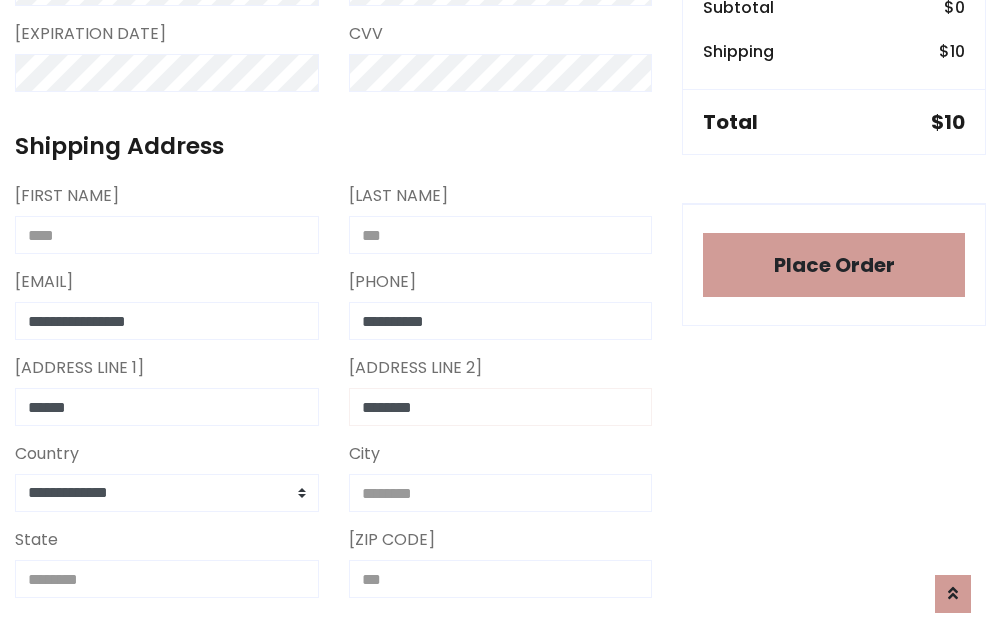 type on "********" 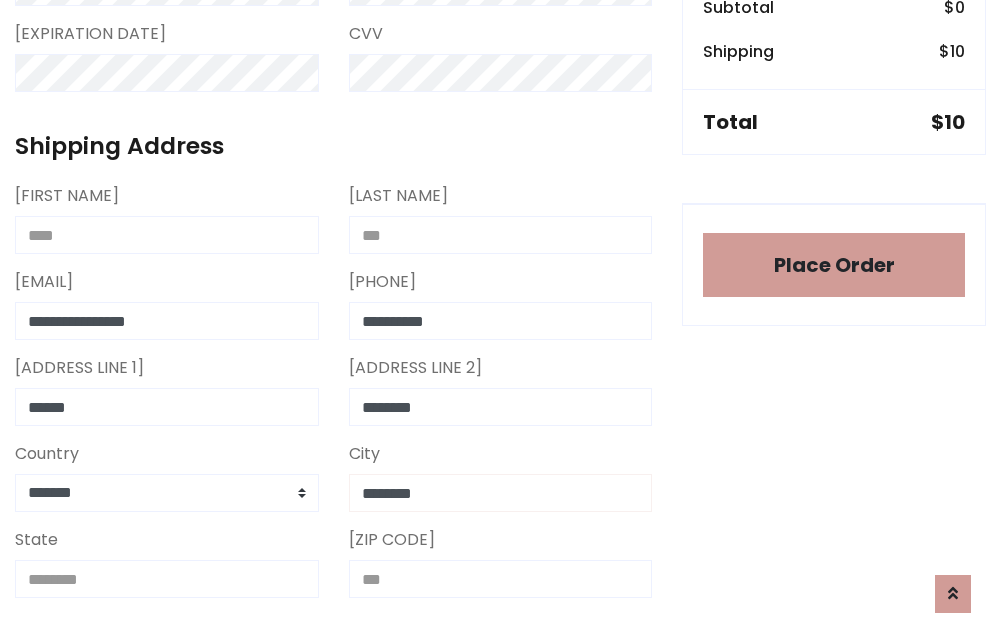 type on "********" 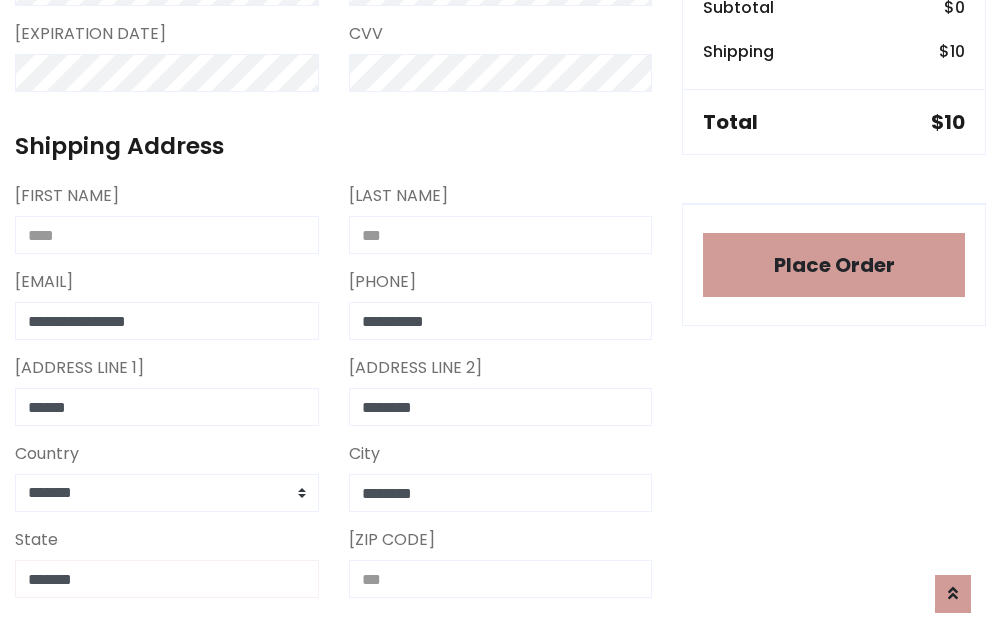 type on "*******" 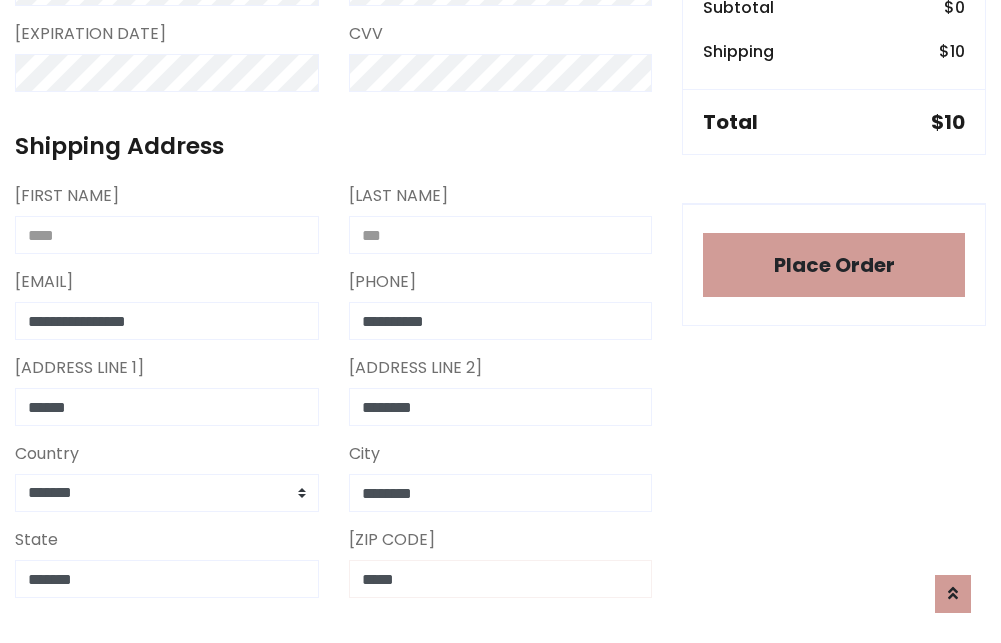 scroll, scrollTop: 403, scrollLeft: 0, axis: vertical 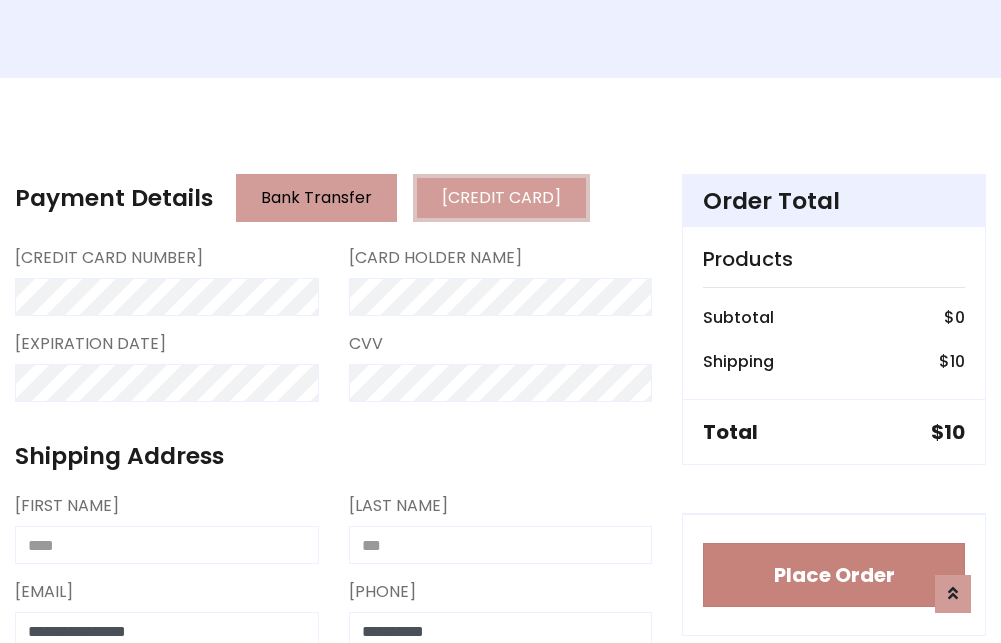 type on "*****" 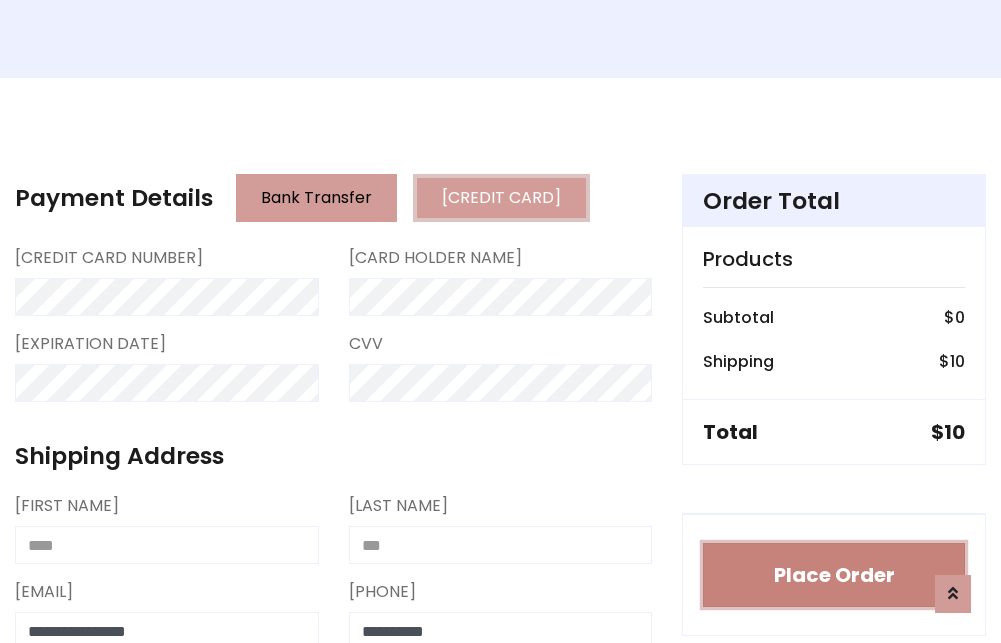 click on "Place Order" at bounding box center [834, 575] 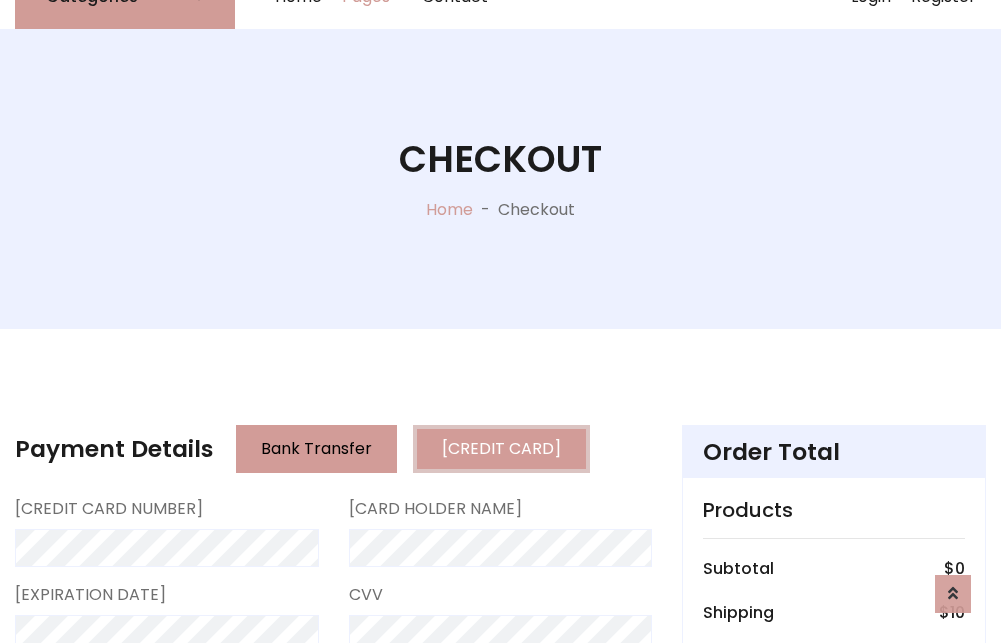 scroll, scrollTop: 0, scrollLeft: 0, axis: both 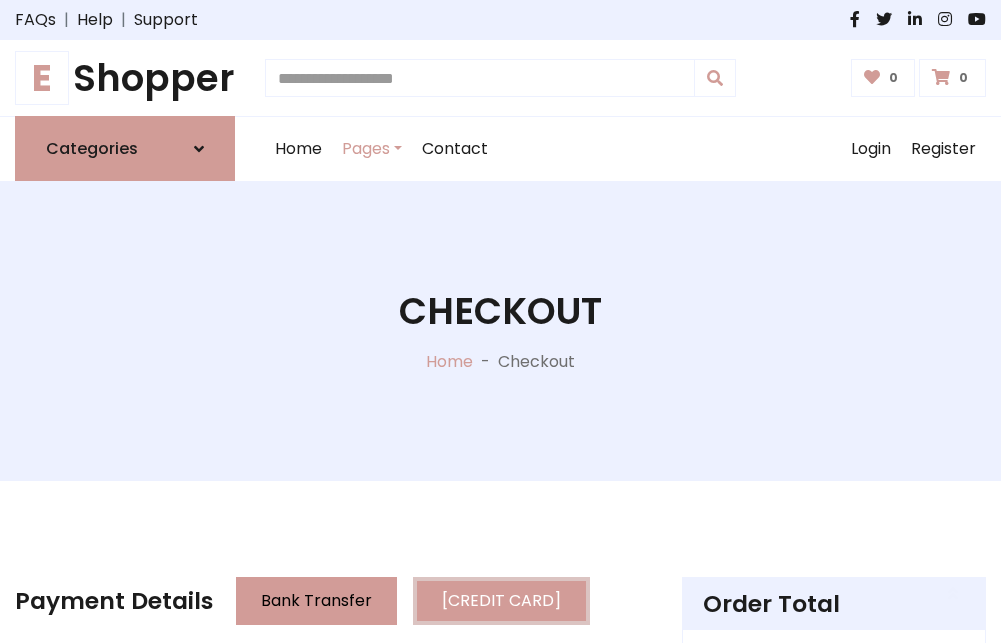 click on "E Shopper" at bounding box center (125, 78) 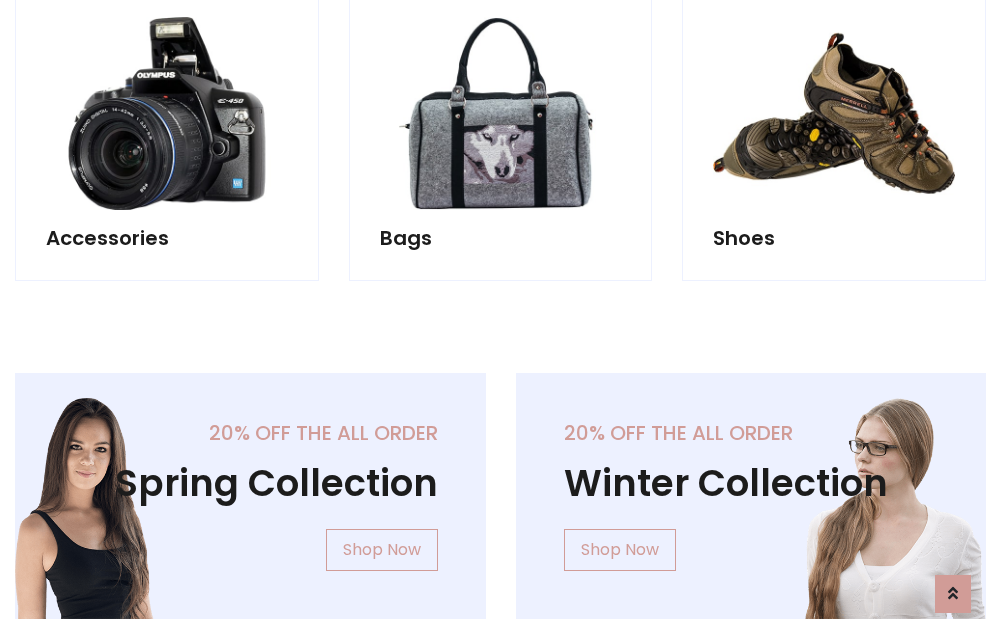 scroll, scrollTop: 770, scrollLeft: 0, axis: vertical 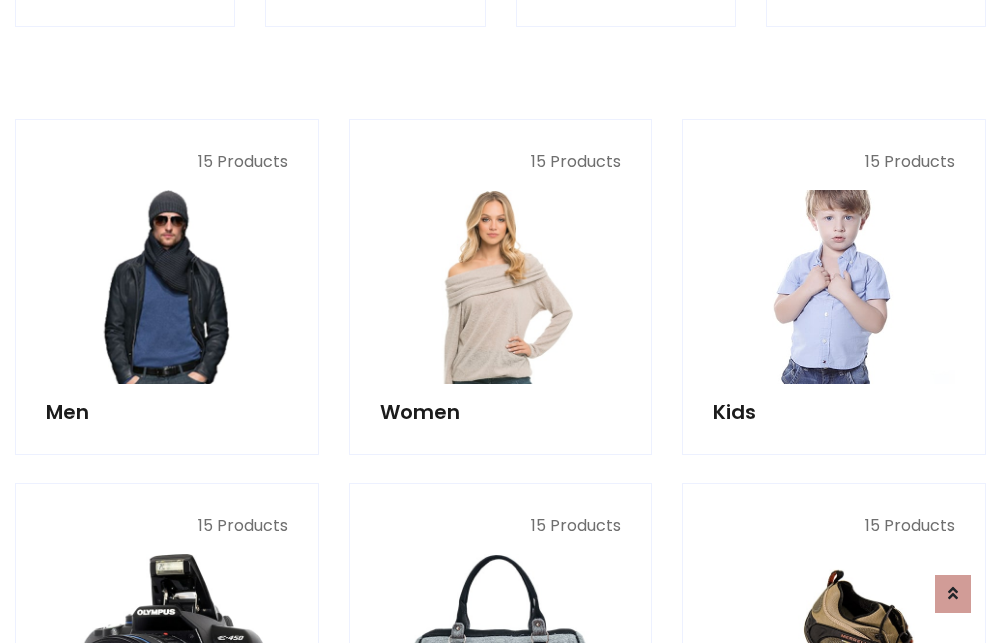 click at bounding box center (834, 287) 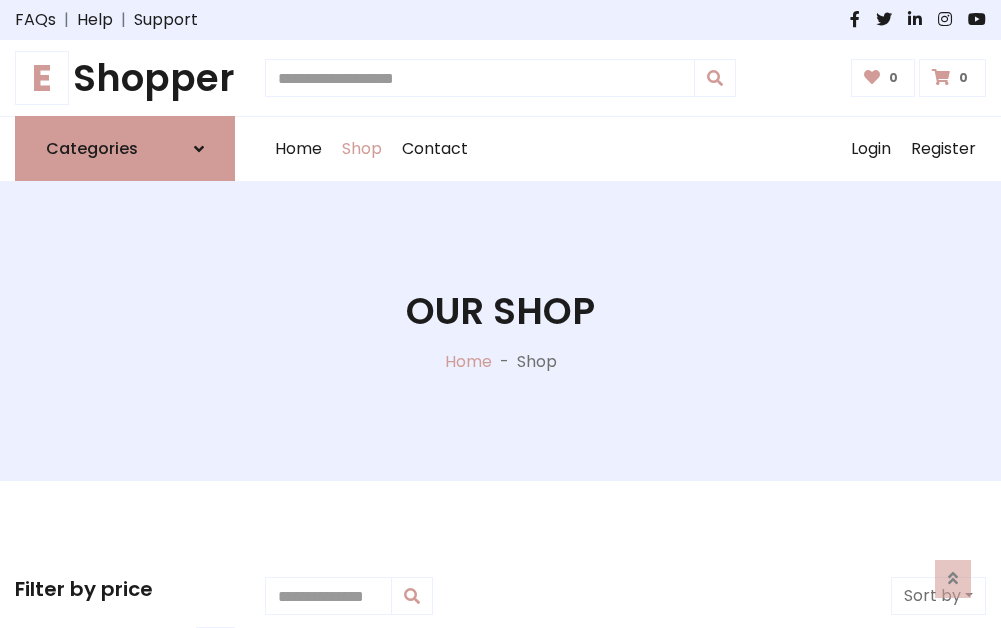 scroll, scrollTop: 549, scrollLeft: 0, axis: vertical 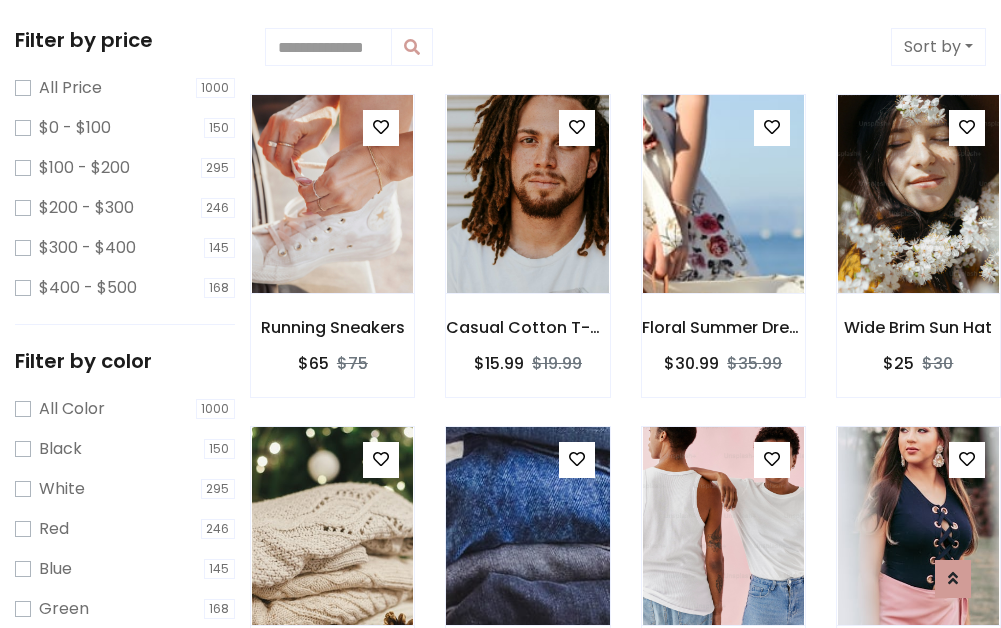 click at bounding box center [381, 127] 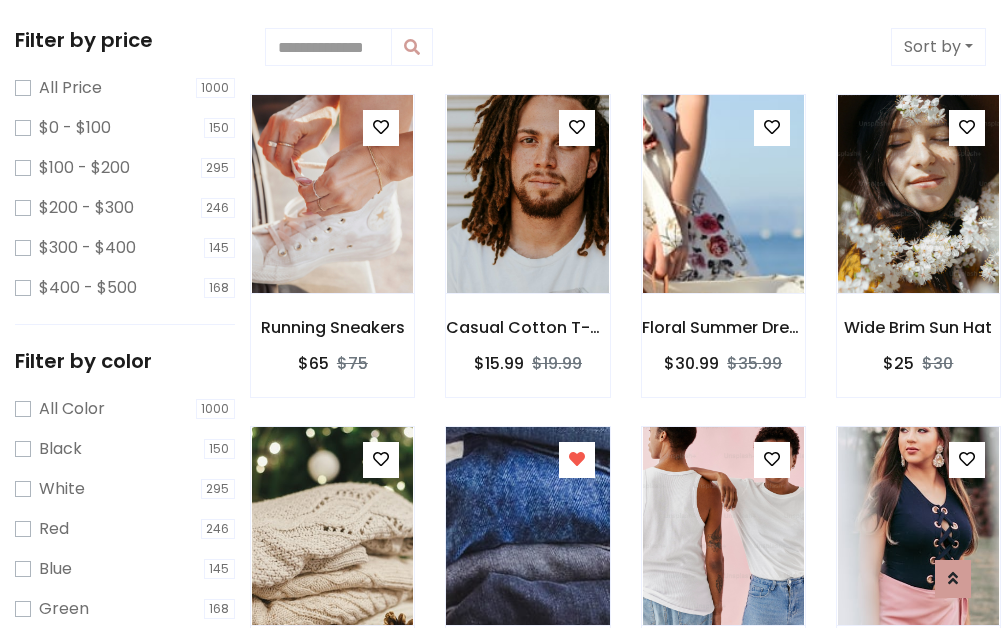 scroll, scrollTop: 978, scrollLeft: 0, axis: vertical 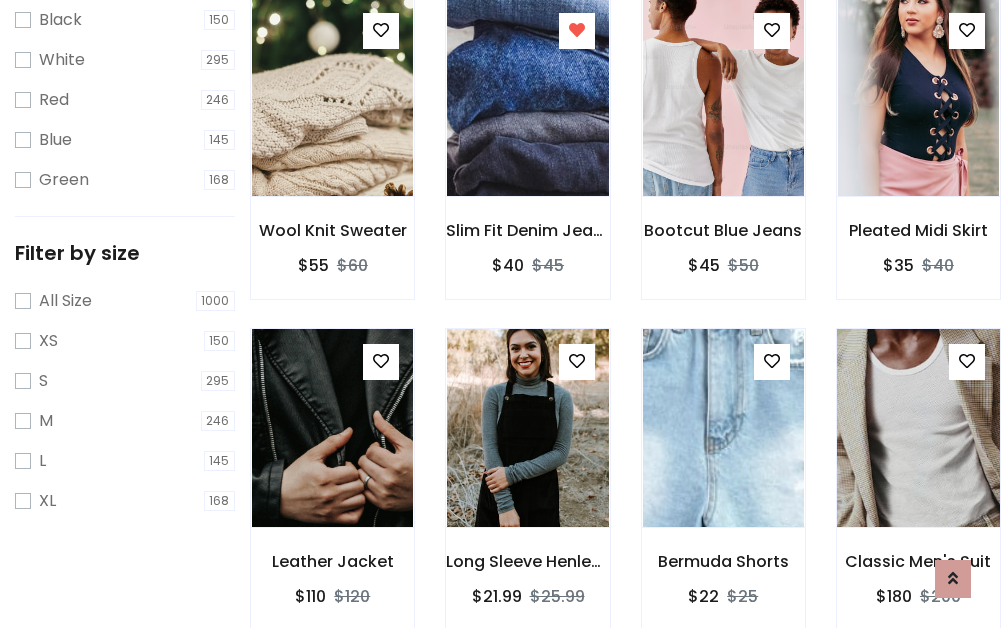 click at bounding box center (918, 428) 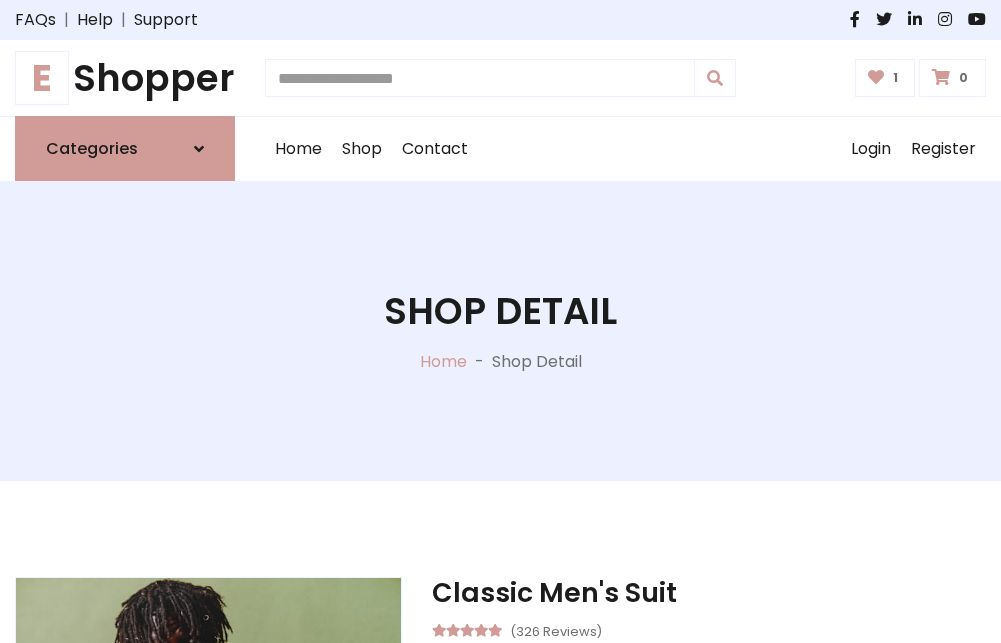 scroll, scrollTop: 262, scrollLeft: 0, axis: vertical 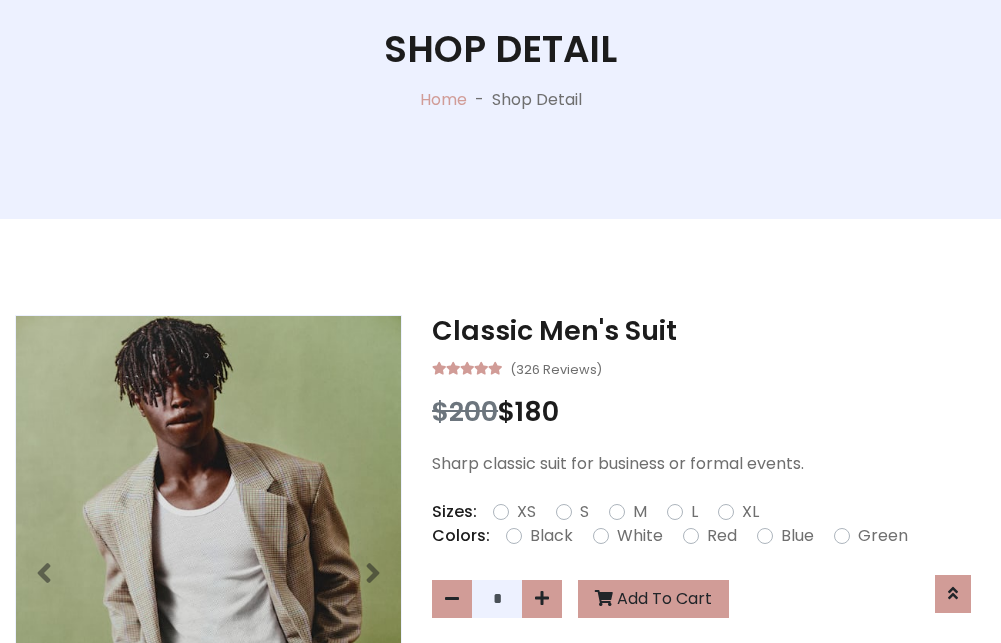 click on "XL" at bounding box center [750, 512] 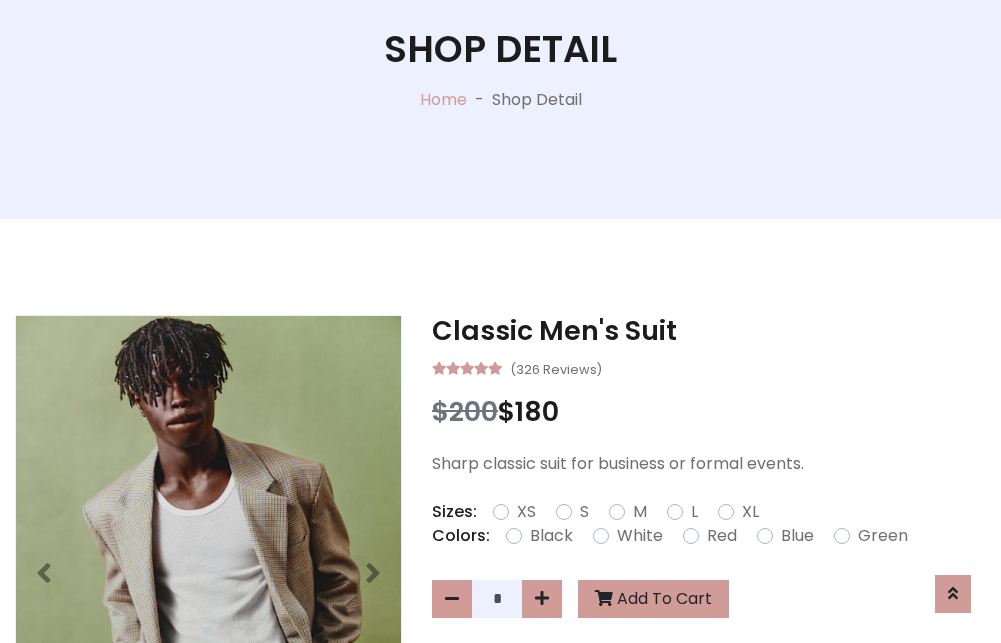 click on "Black" at bounding box center (551, 536) 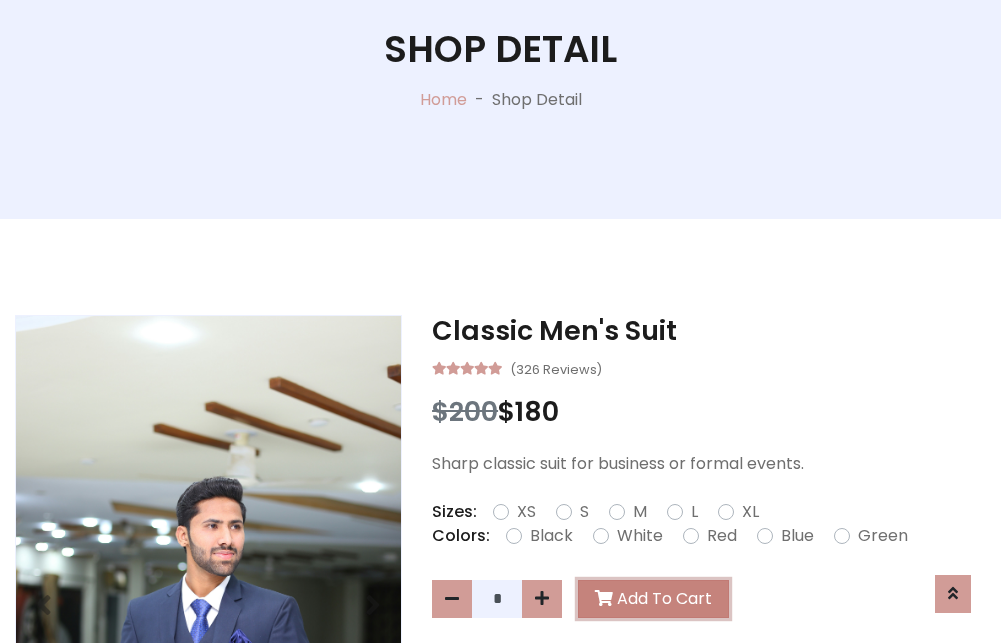 click on "Add To Cart" at bounding box center [653, 599] 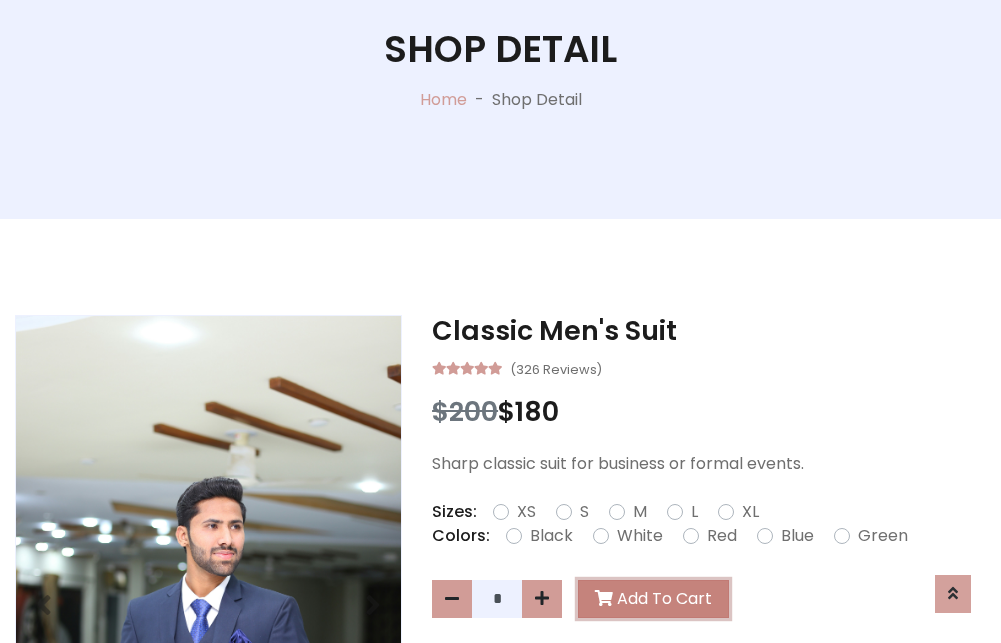 scroll, scrollTop: 0, scrollLeft: 0, axis: both 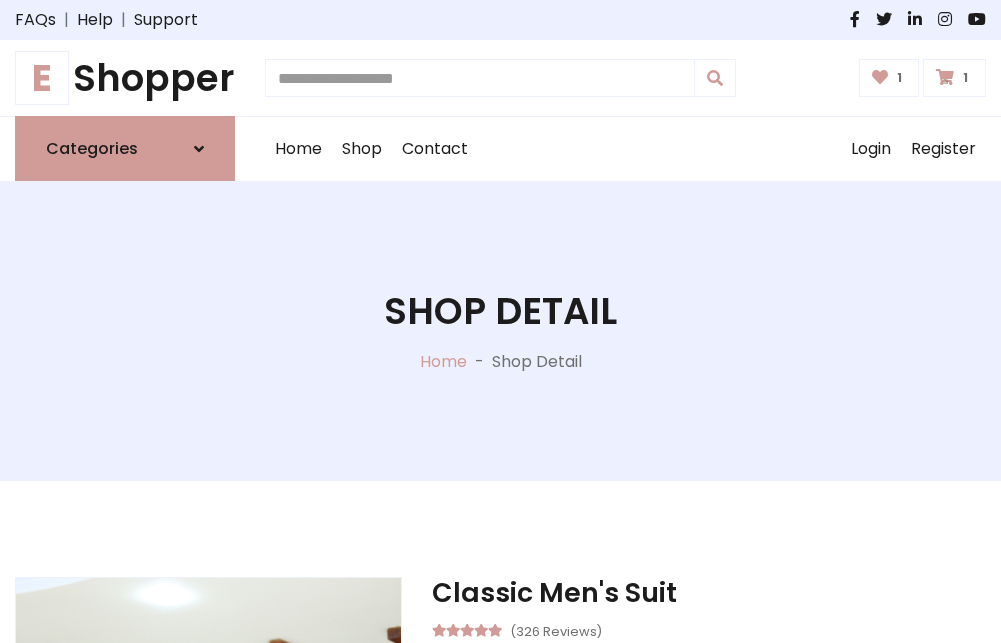 click at bounding box center [945, 77] 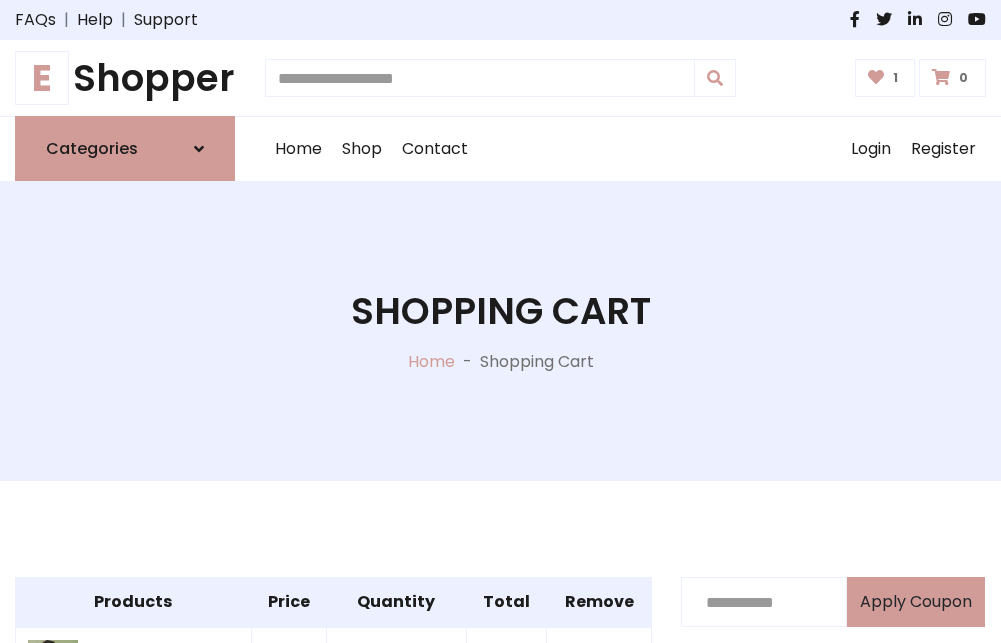 scroll, scrollTop: 570, scrollLeft: 0, axis: vertical 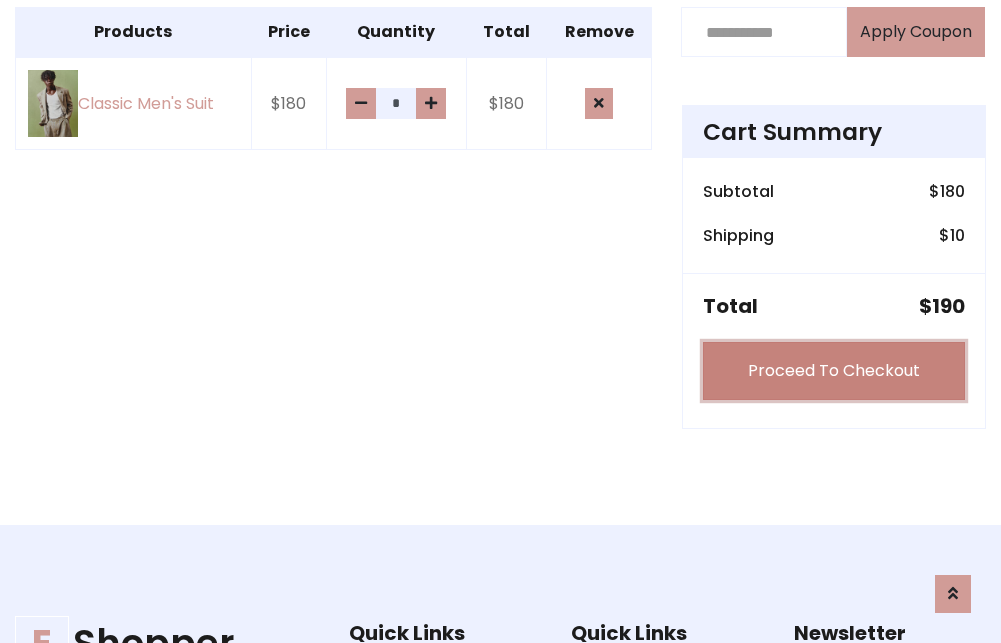 click on "Proceed To Checkout" at bounding box center (834, 371) 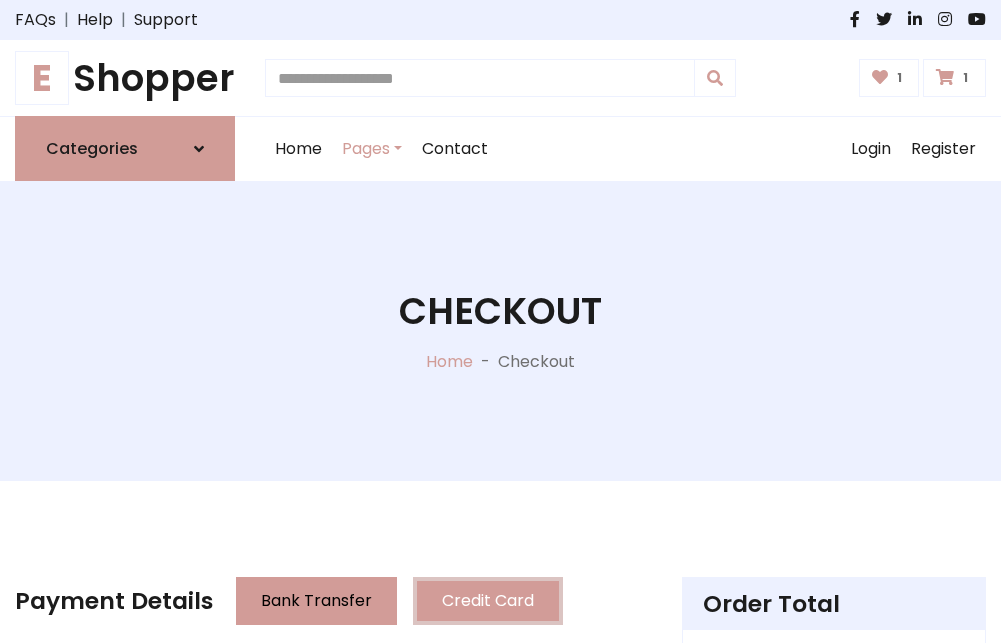 scroll, scrollTop: 201, scrollLeft: 0, axis: vertical 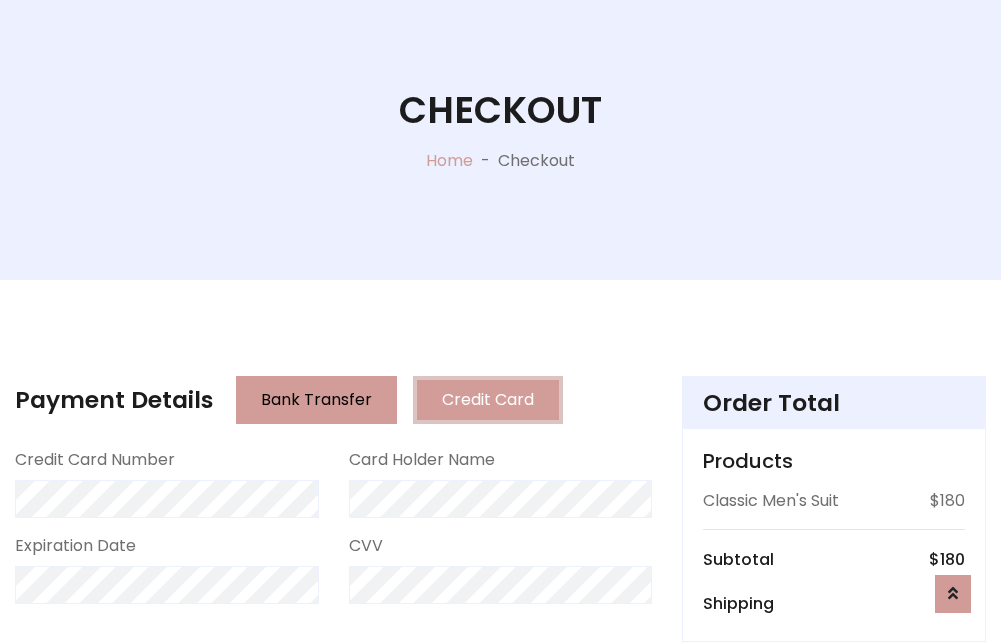 click on "Go to shipping" at bounding box center (834, 817) 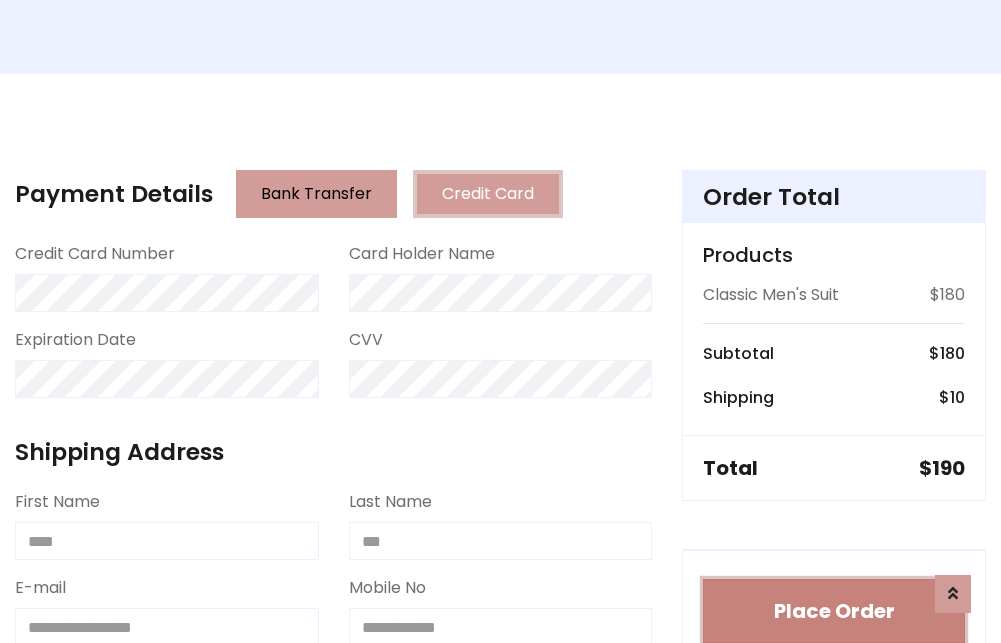 type 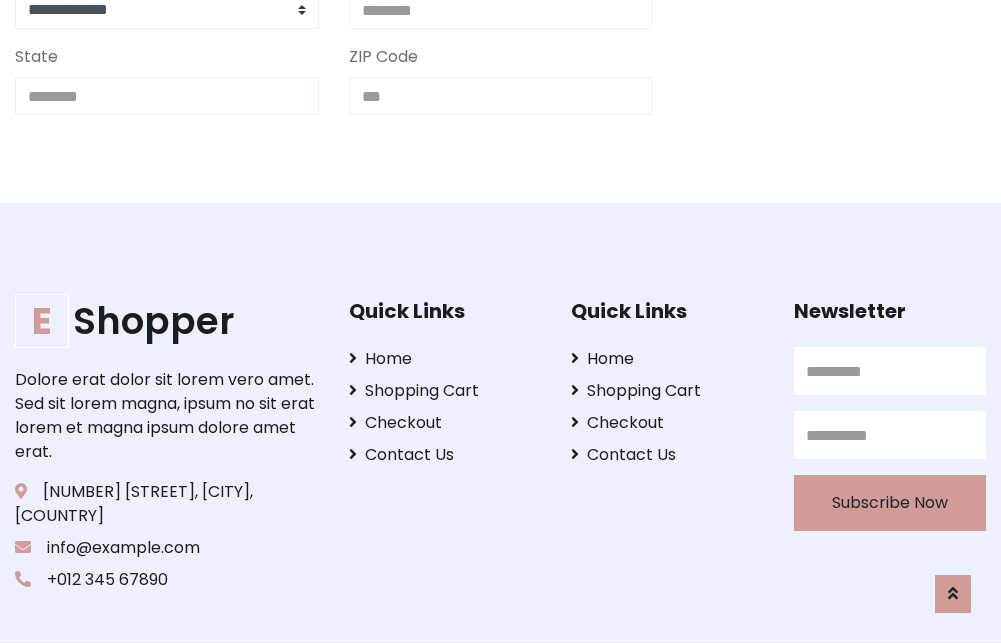 scroll, scrollTop: 713, scrollLeft: 0, axis: vertical 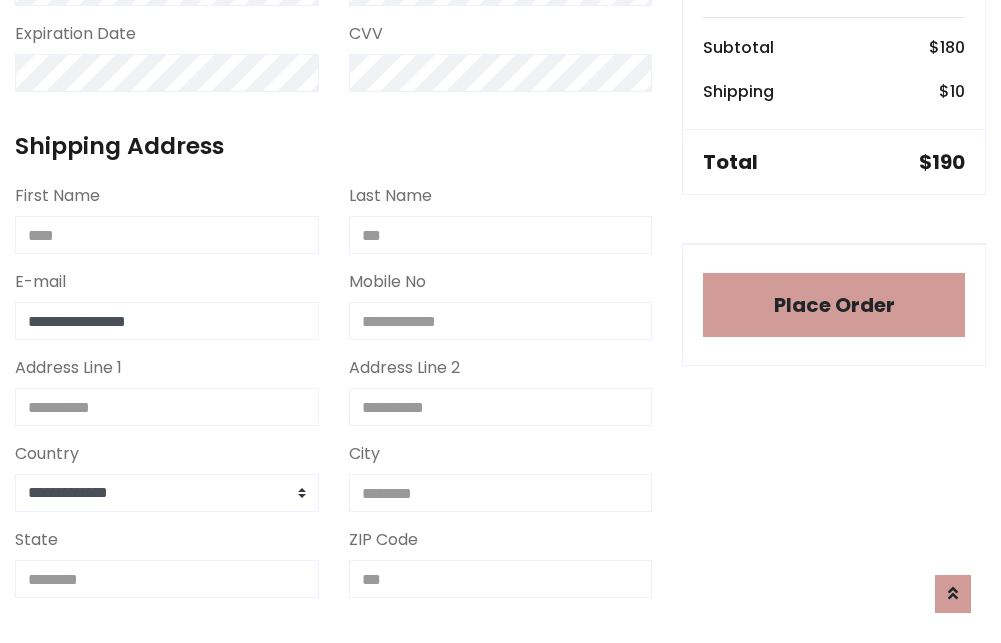 type on "**********" 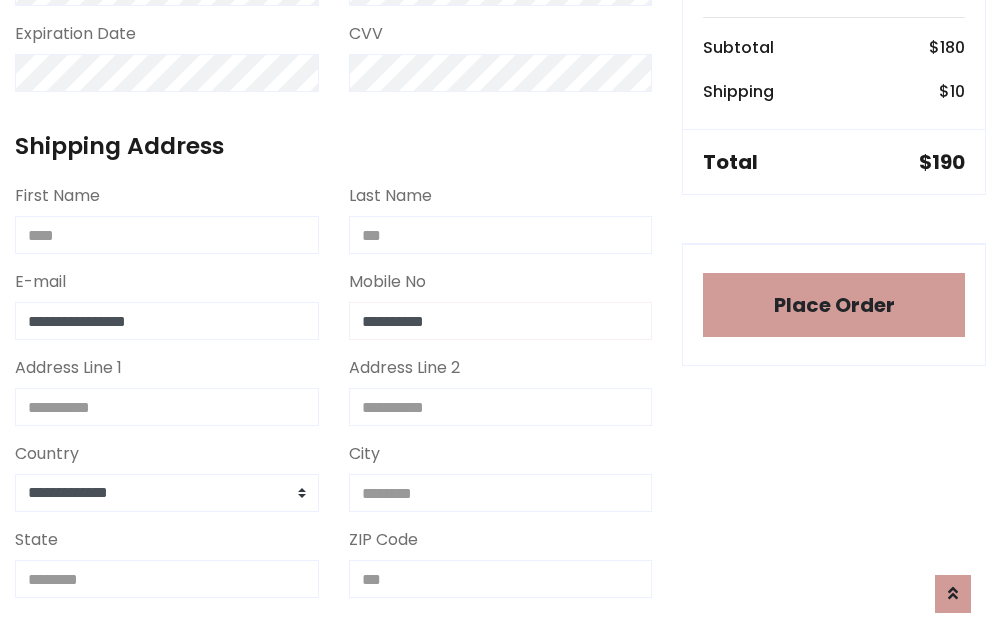 scroll, scrollTop: 573, scrollLeft: 0, axis: vertical 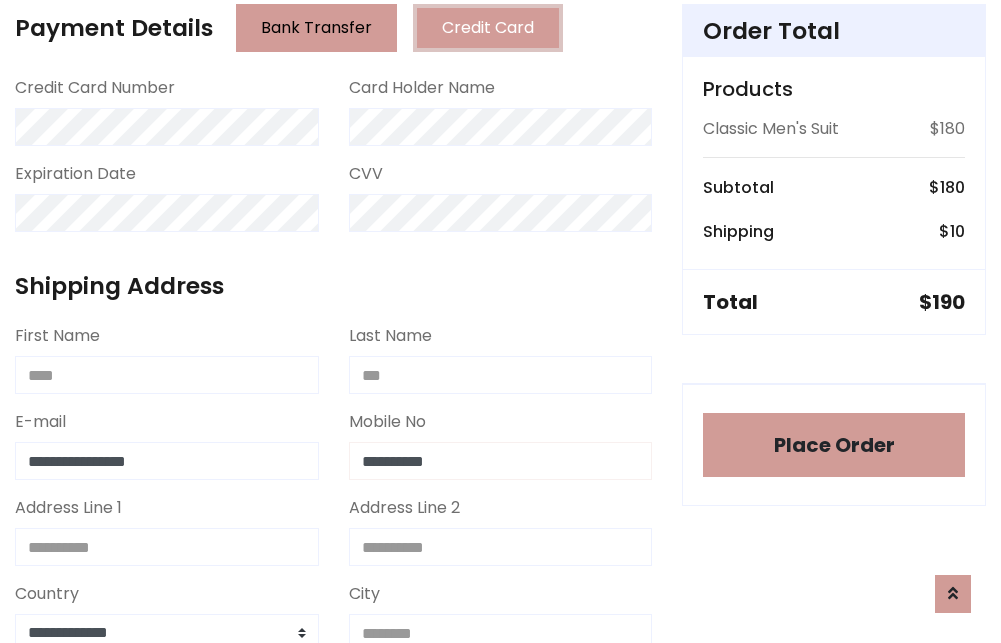 type on "**********" 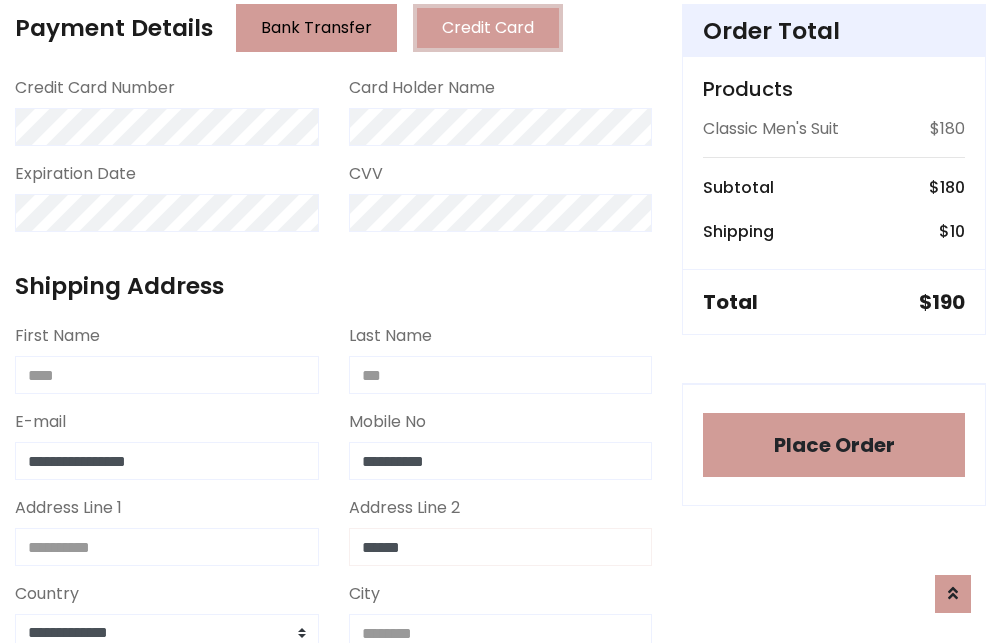 type on "******" 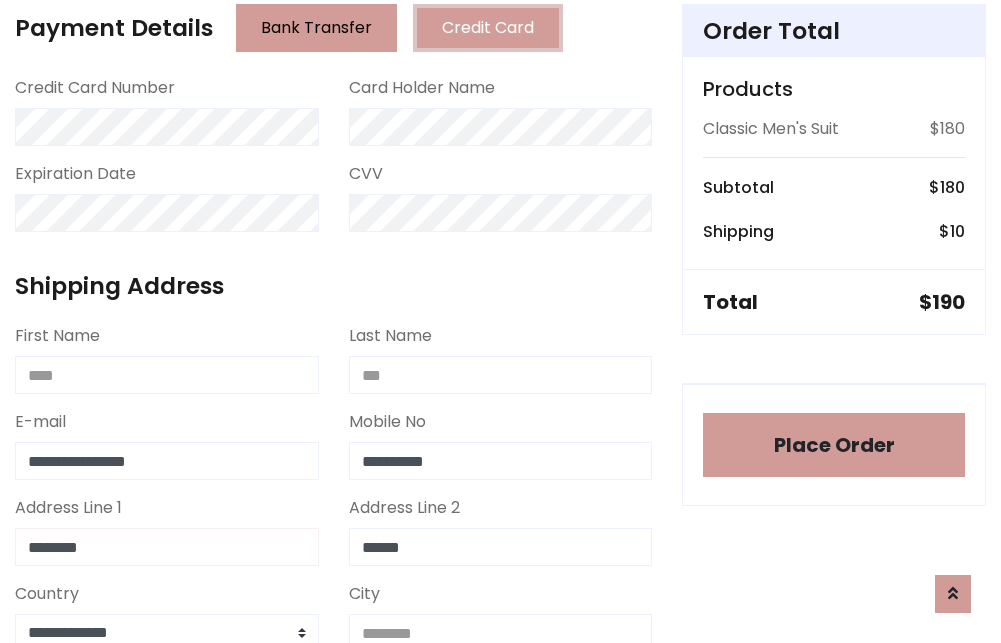 type on "********" 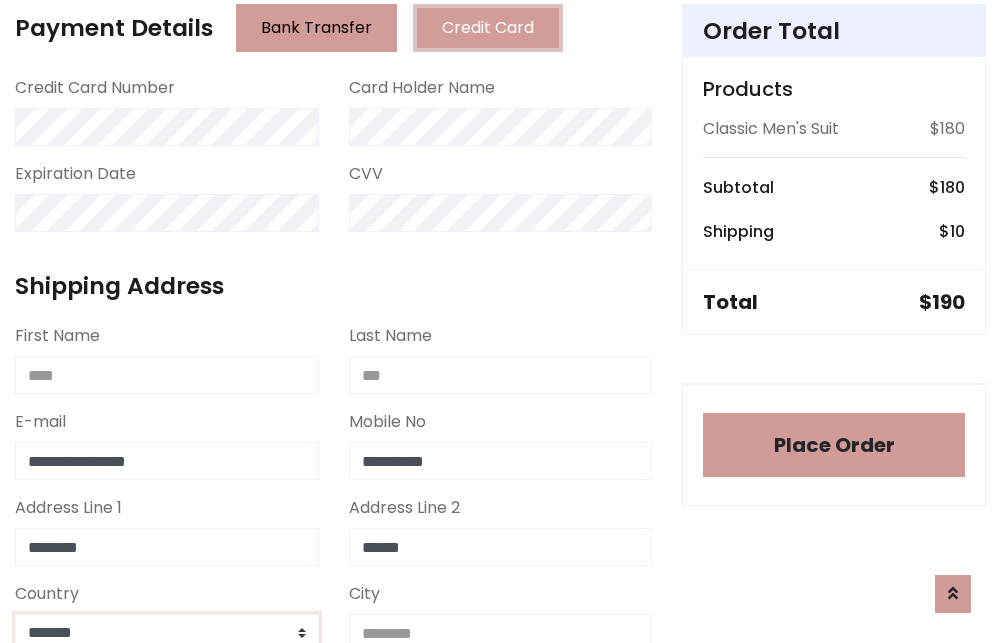 scroll, scrollTop: 583, scrollLeft: 0, axis: vertical 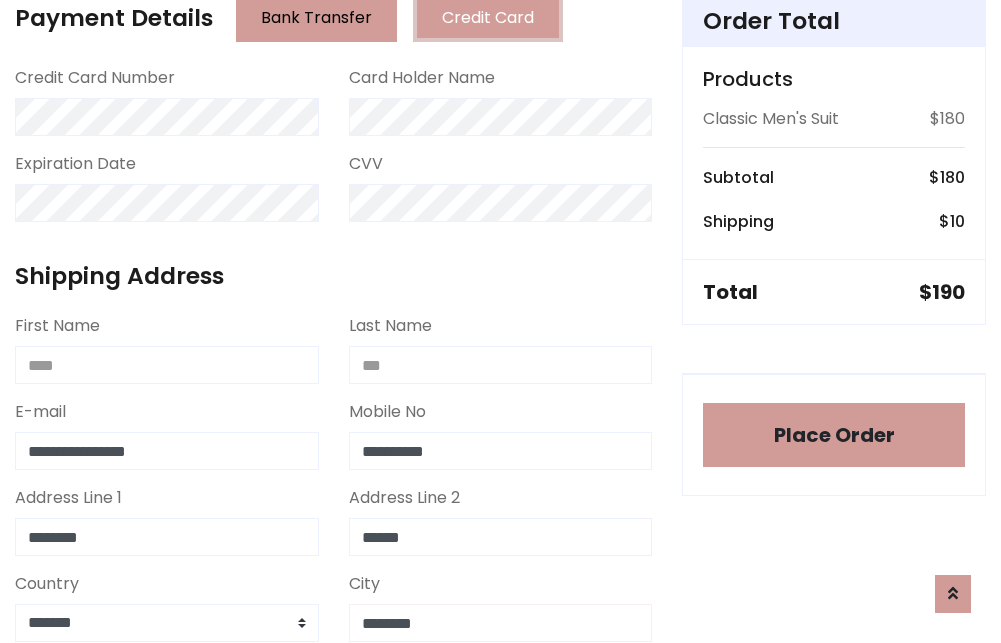 type on "********" 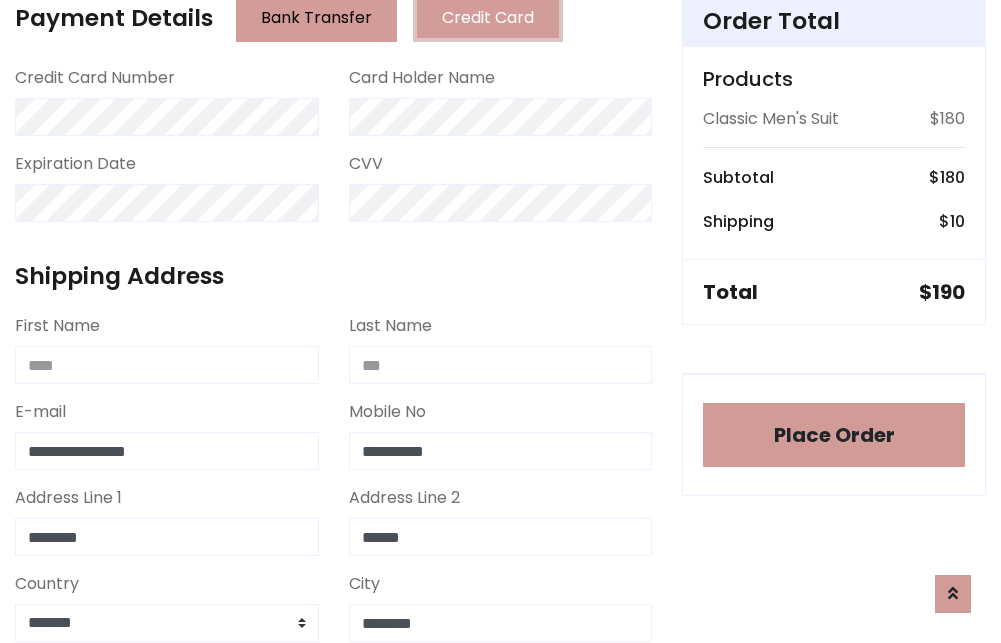 scroll, scrollTop: 971, scrollLeft: 0, axis: vertical 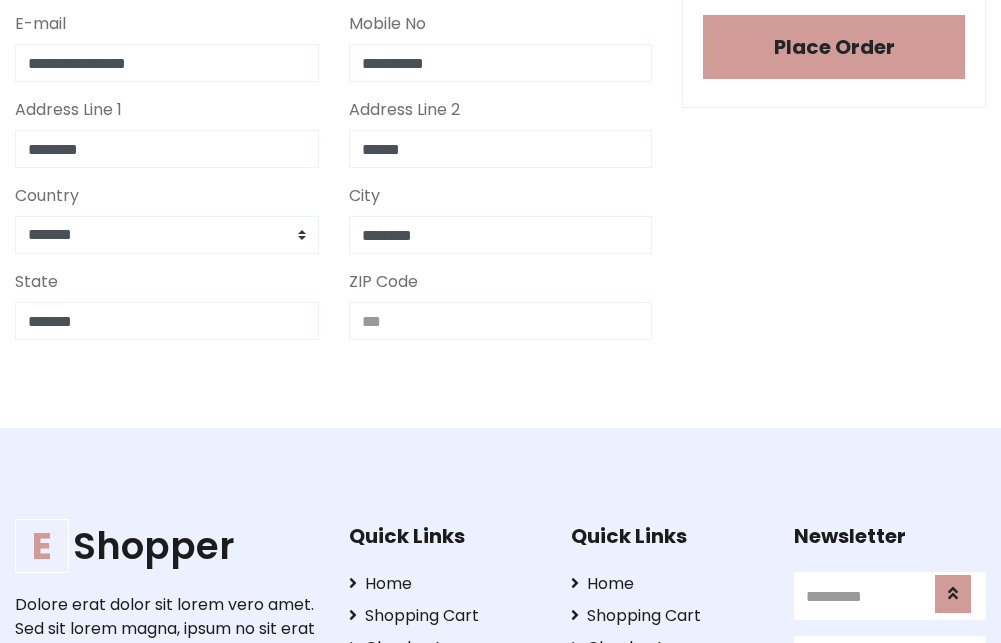 type on "*******" 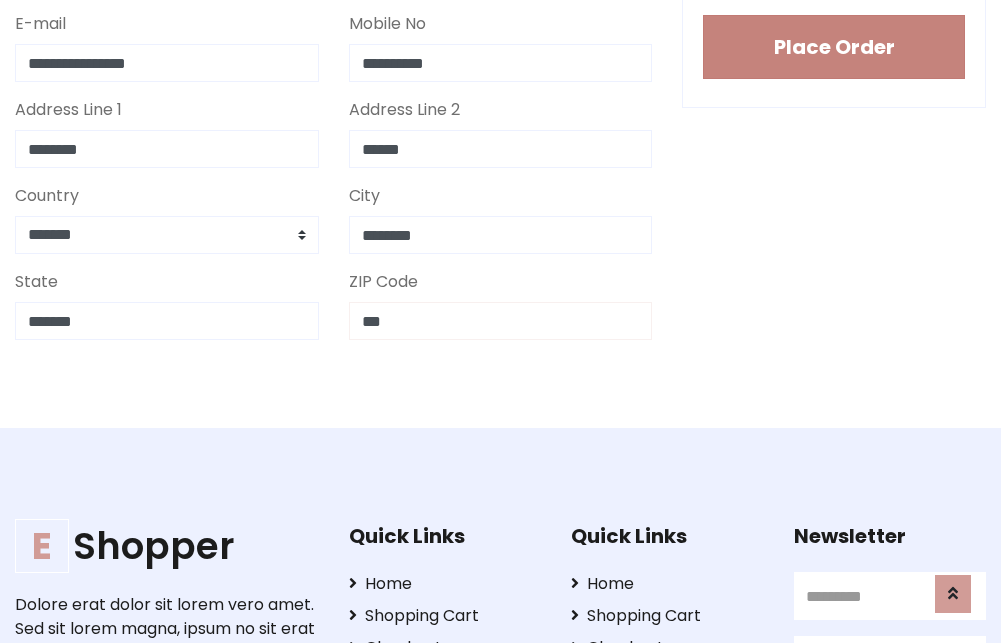 type on "***" 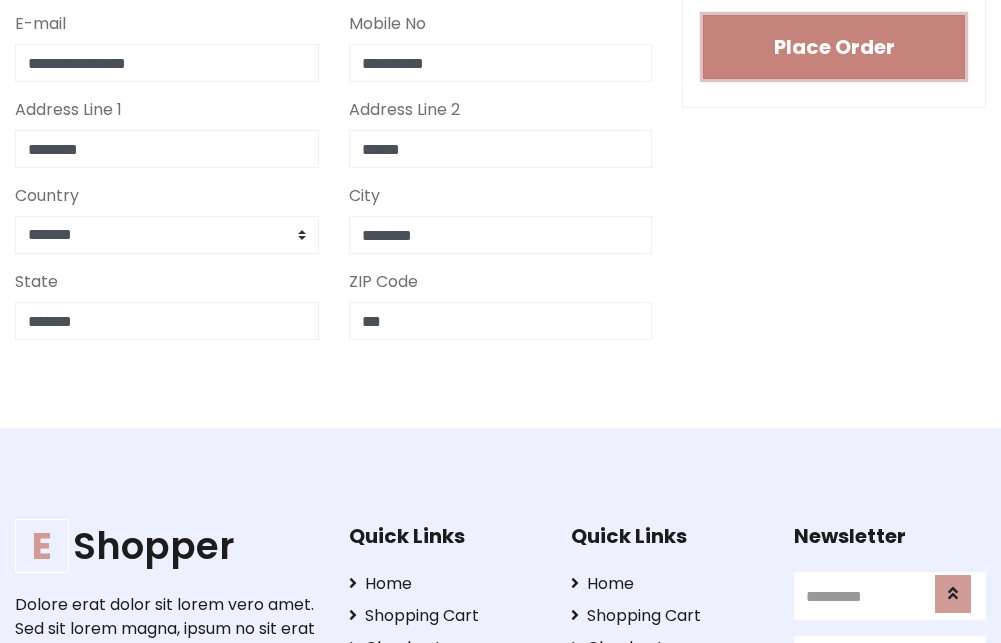 click on "Place Order" at bounding box center (834, 47) 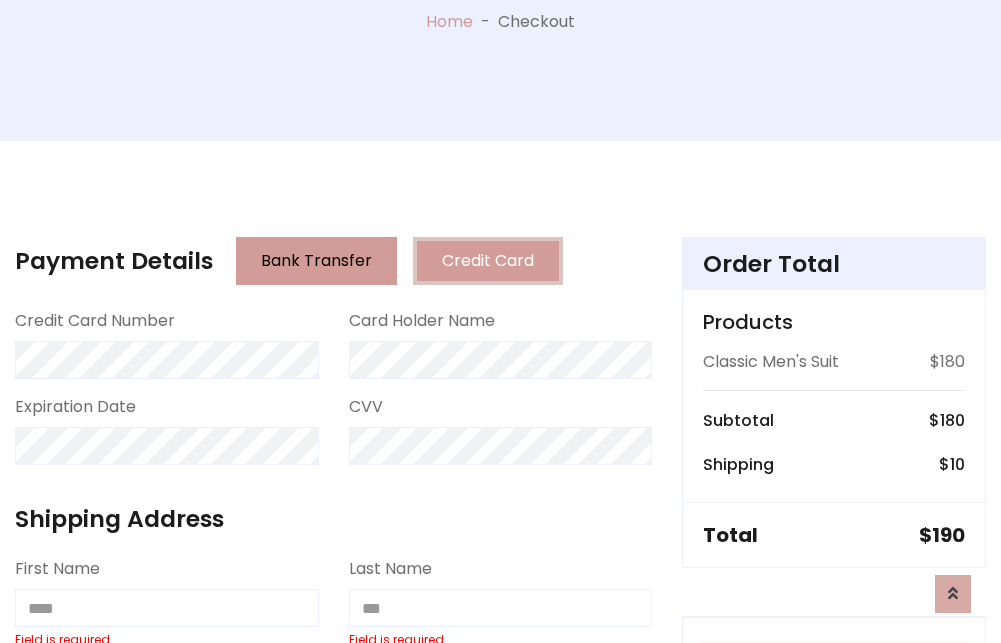 scroll, scrollTop: 0, scrollLeft: 0, axis: both 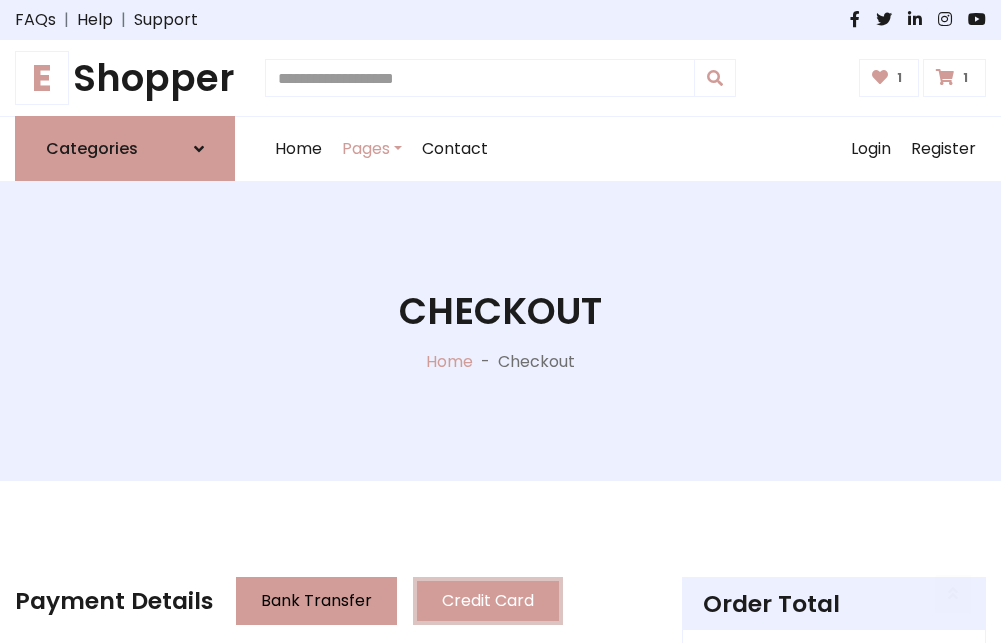 click on "E" at bounding box center (42, 78) 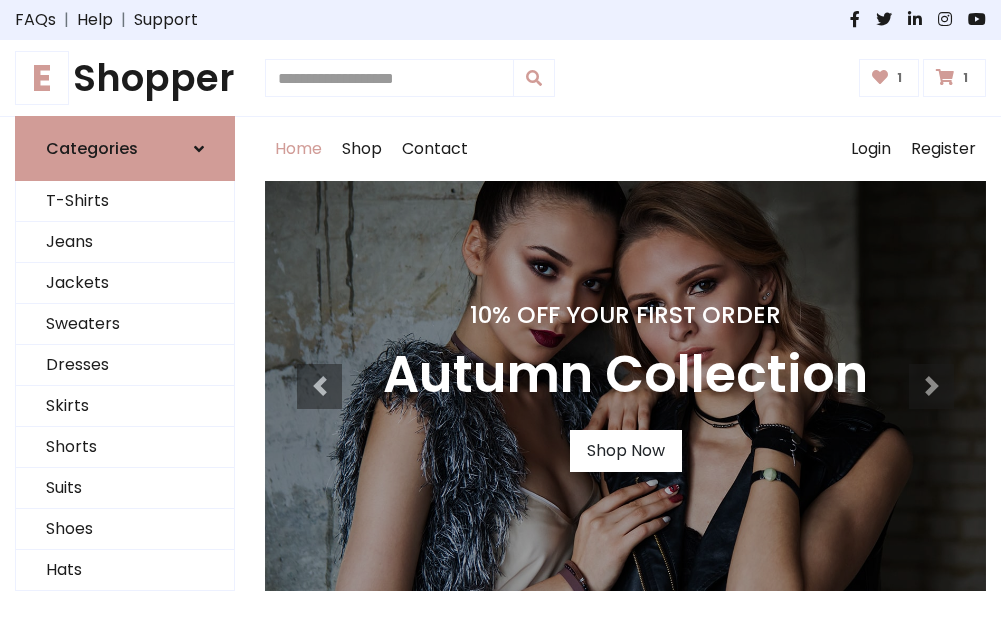 scroll, scrollTop: 0, scrollLeft: 0, axis: both 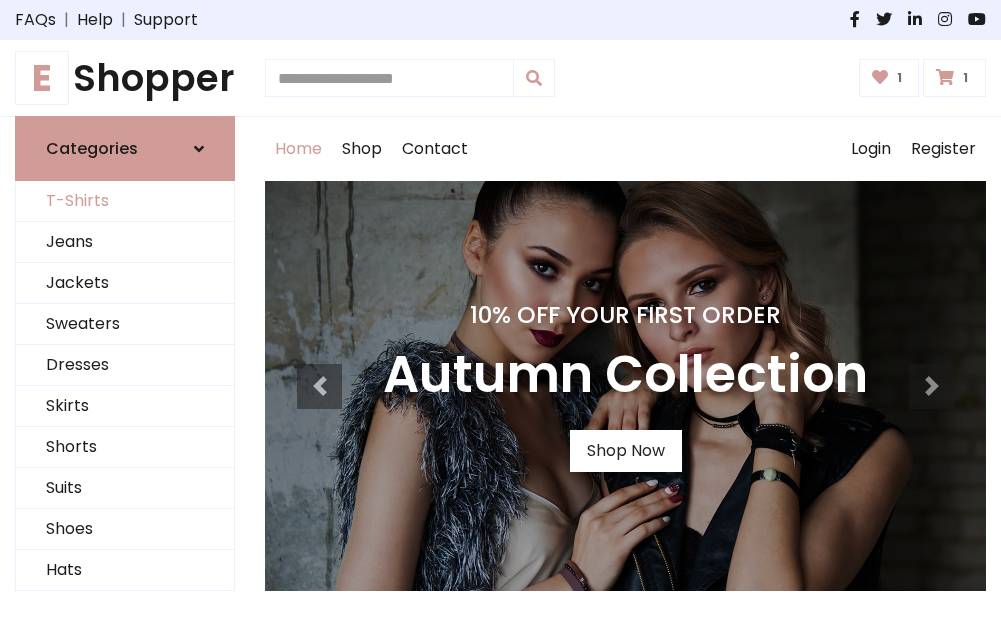 click on "T-Shirts" at bounding box center [125, 201] 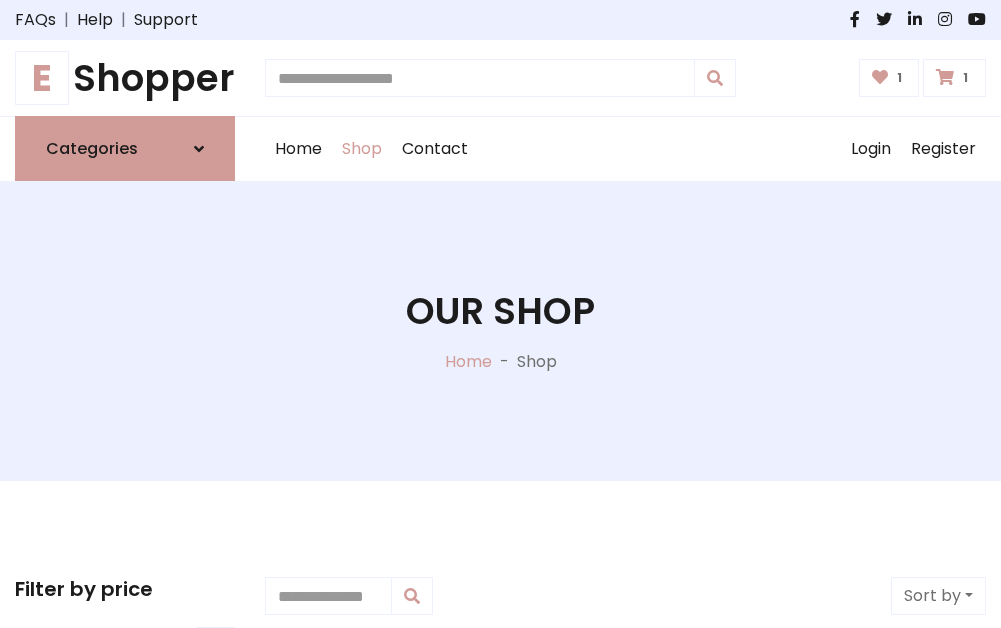 scroll, scrollTop: 0, scrollLeft: 0, axis: both 